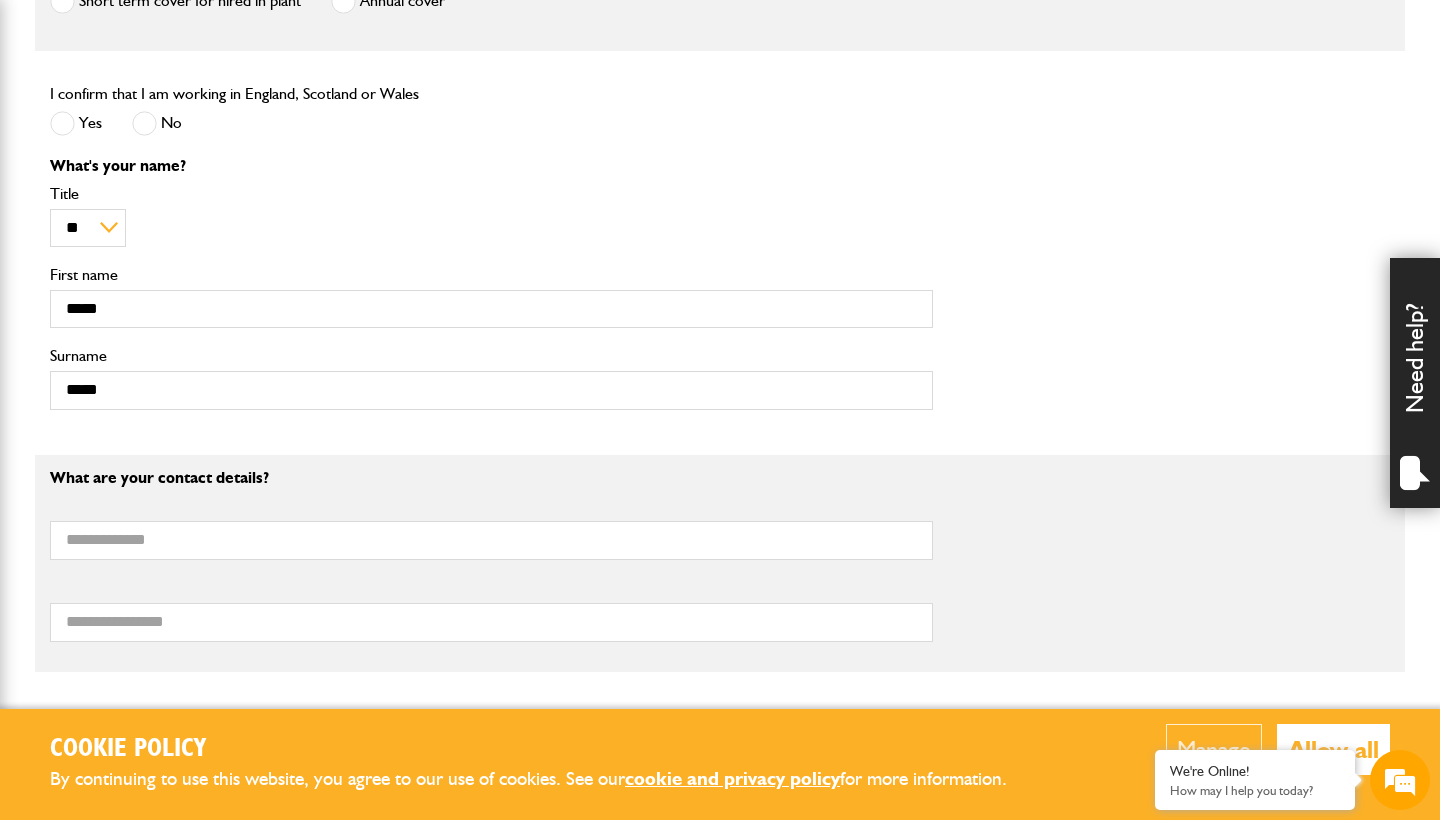 type on "*****" 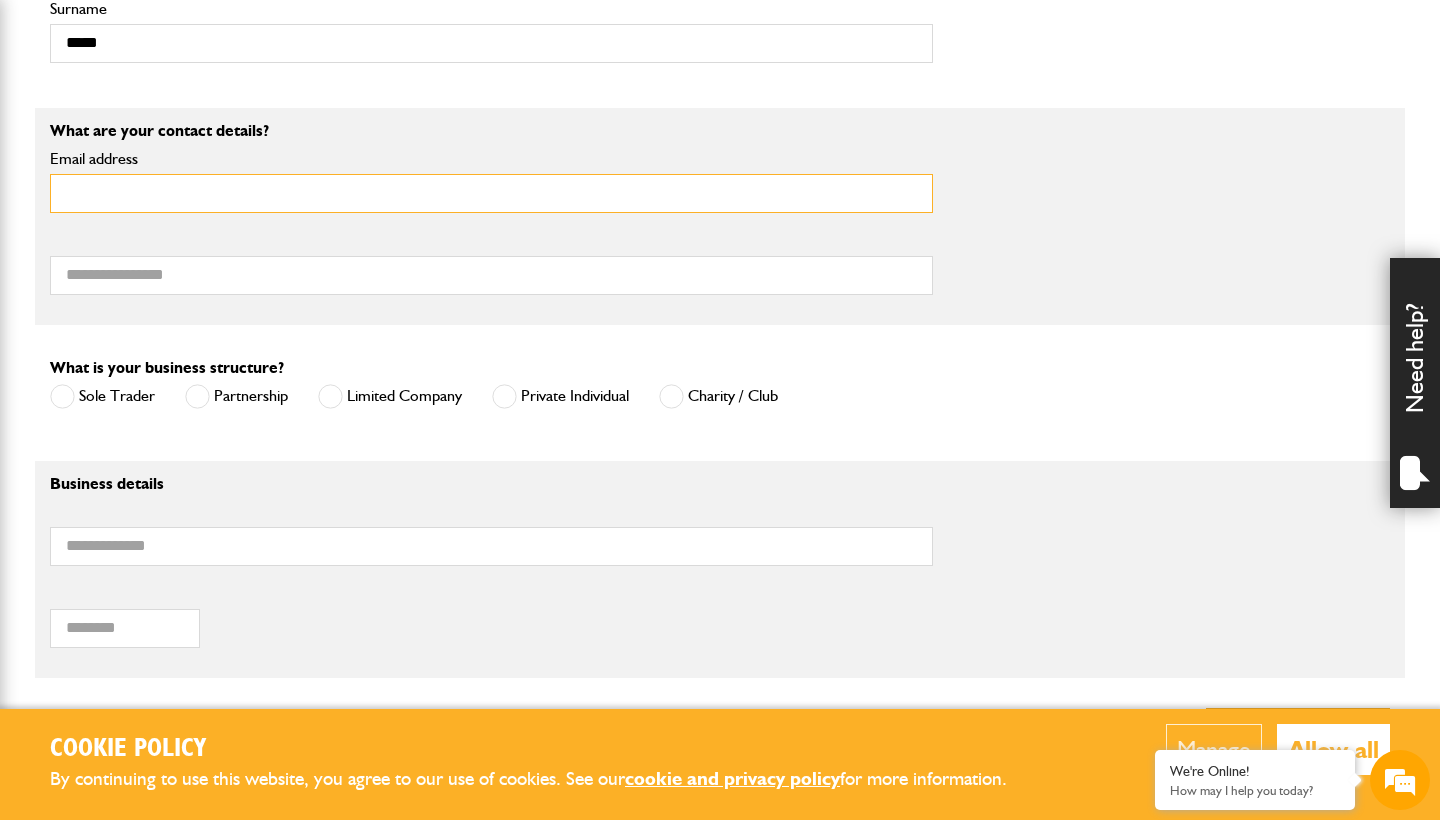 scroll, scrollTop: 1100, scrollLeft: 0, axis: vertical 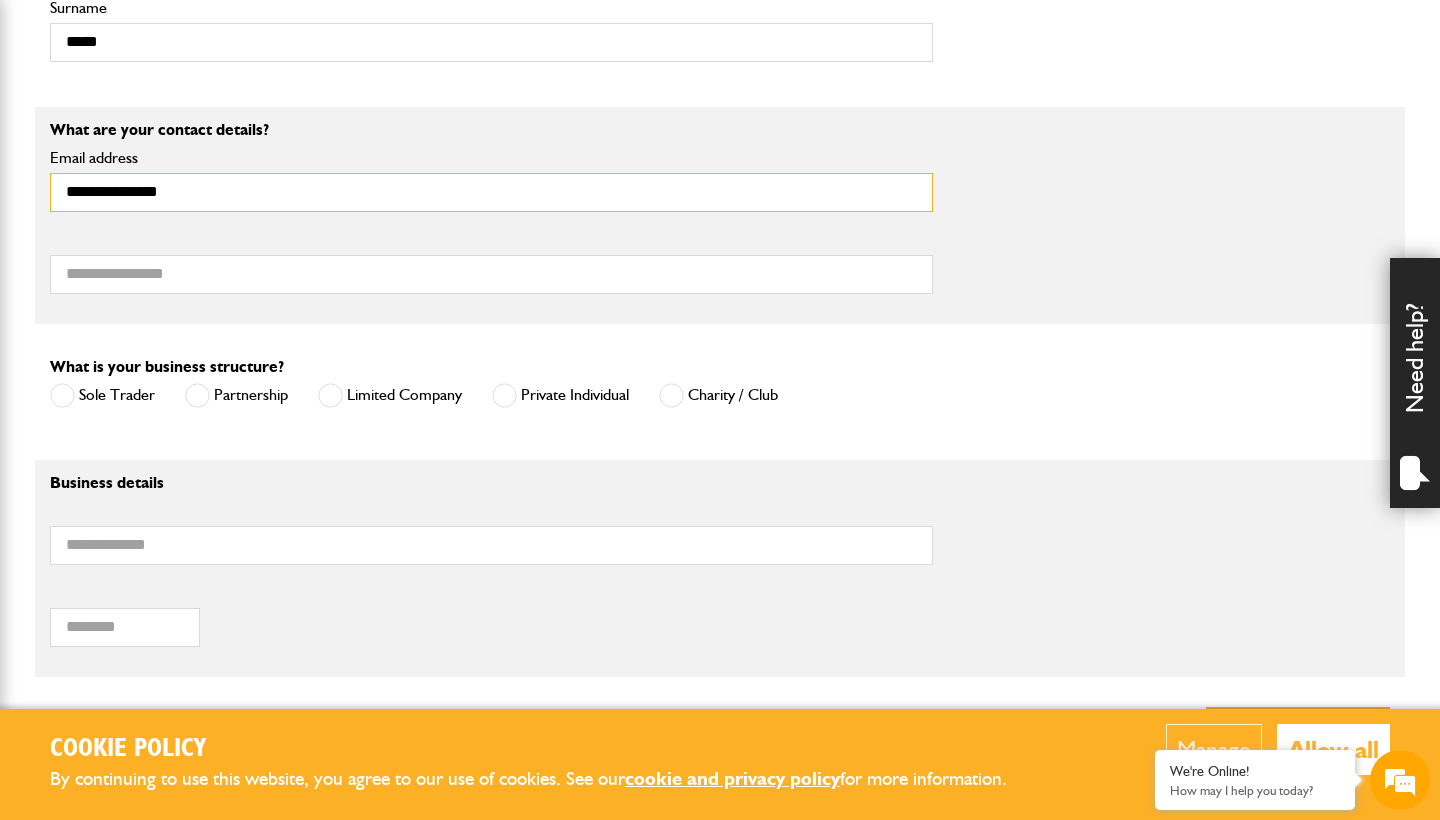 type on "**********" 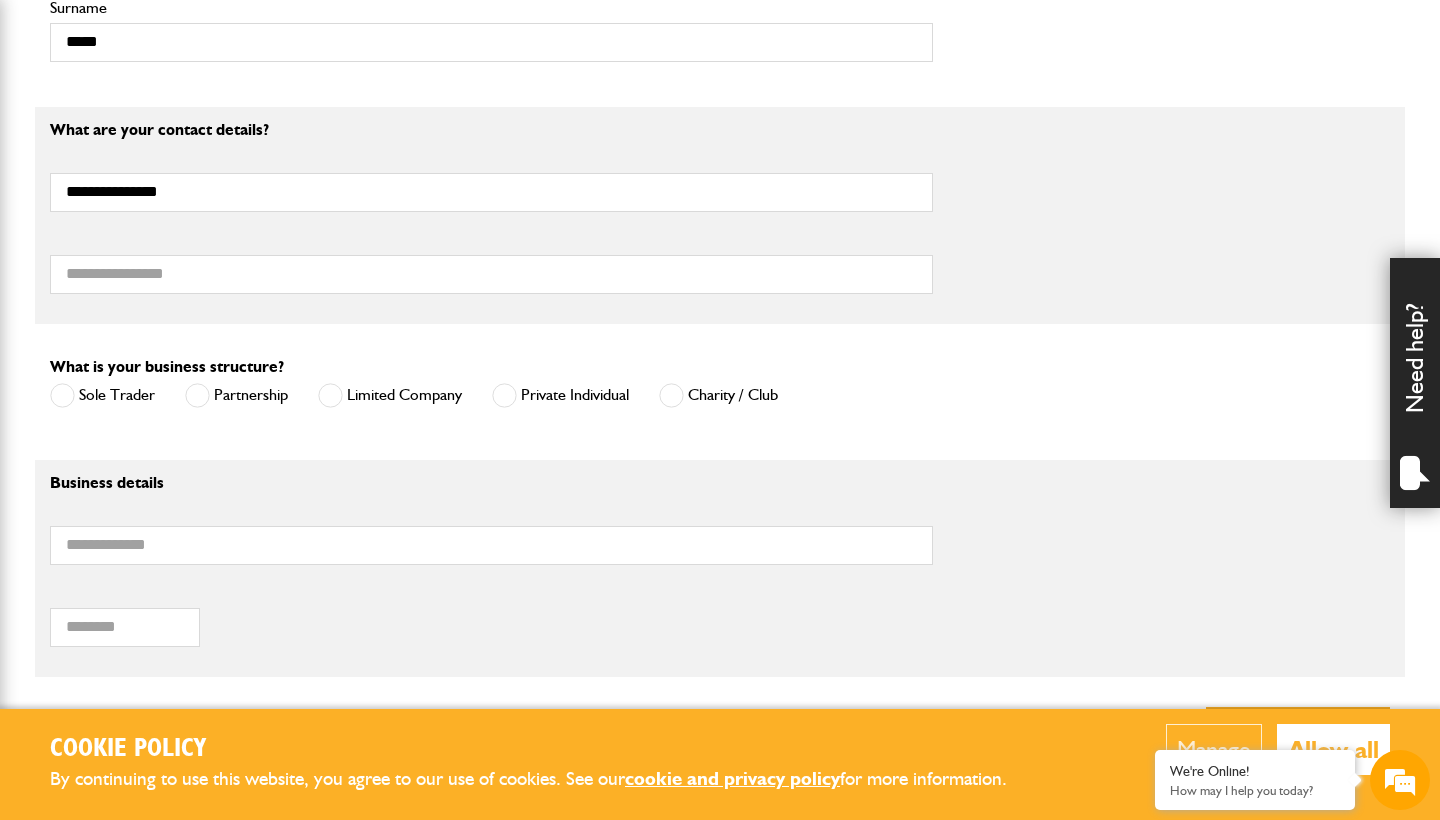 click on "**********" at bounding box center [491, 215] 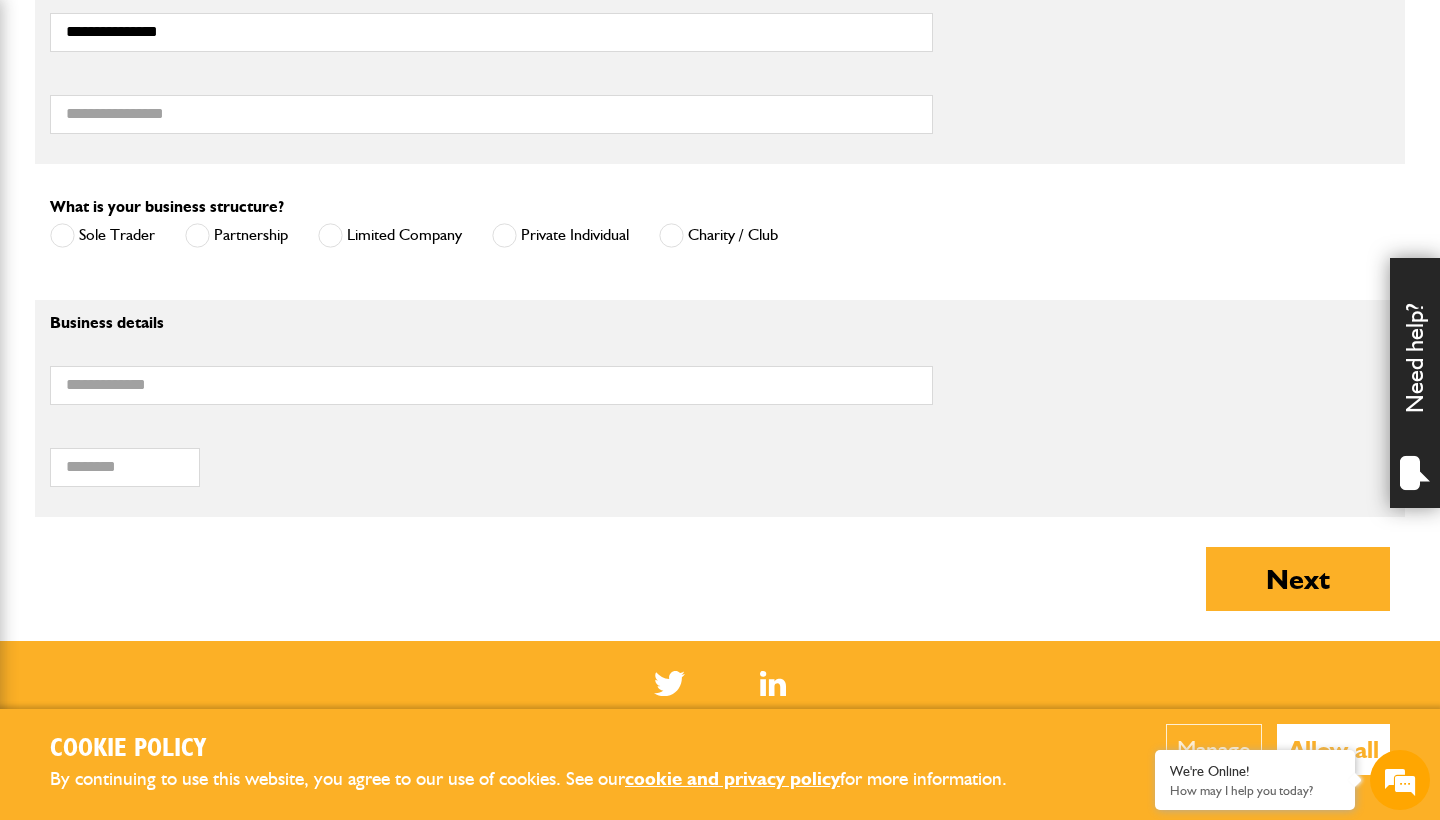 scroll, scrollTop: 1297, scrollLeft: 0, axis: vertical 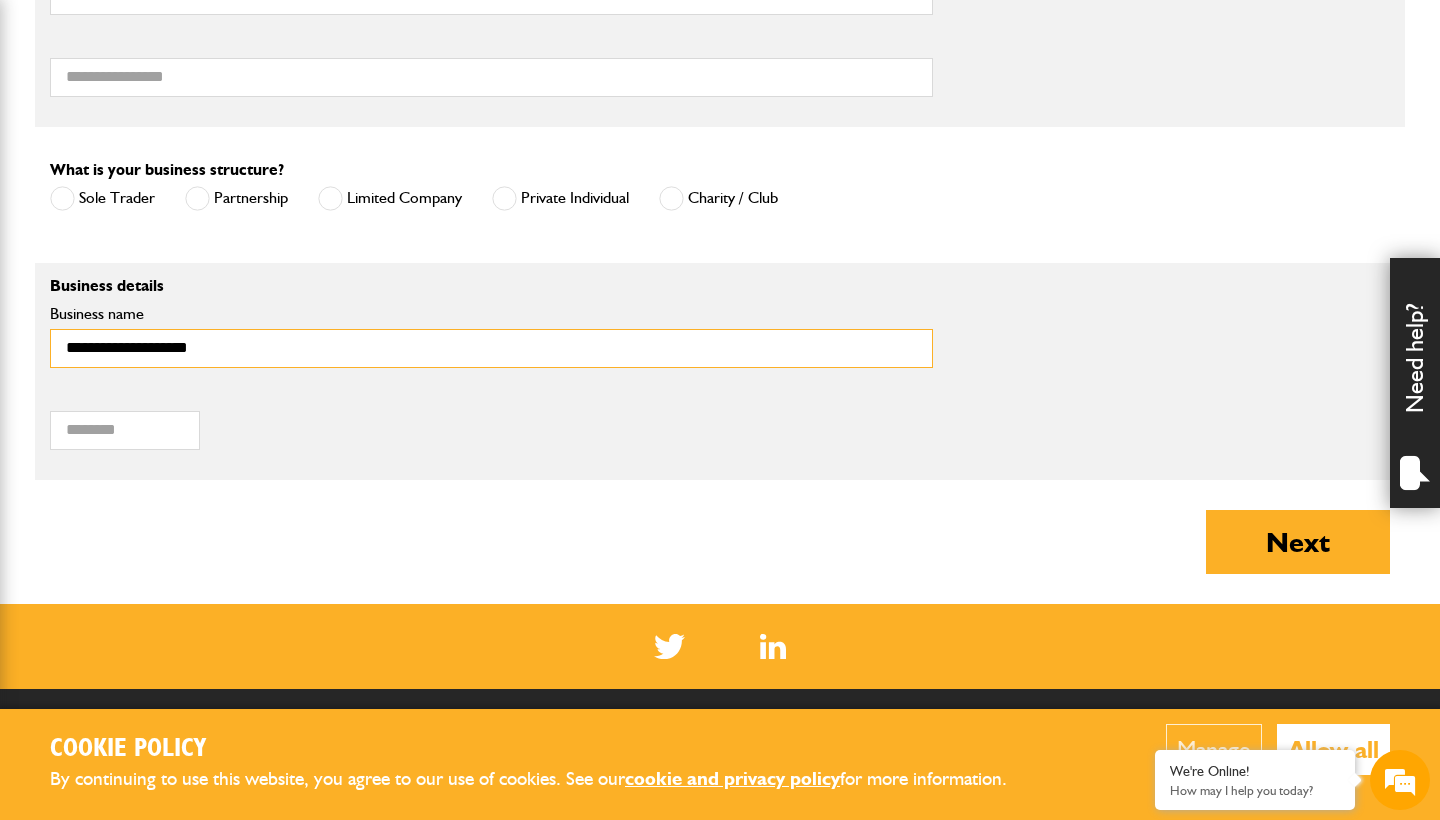 type on "**********" 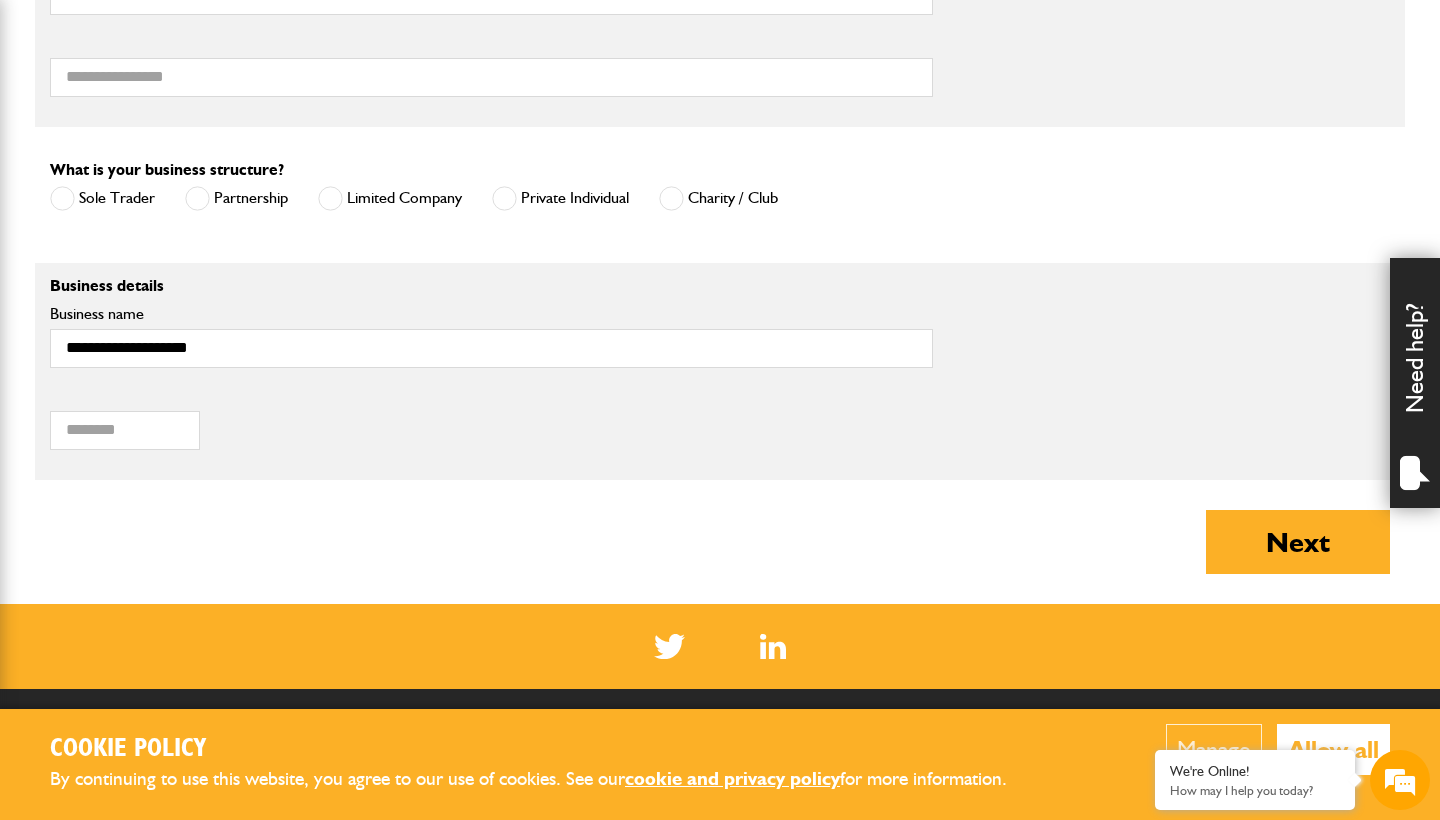 click on "Postcode of your correspondence address" at bounding box center [202, 419] 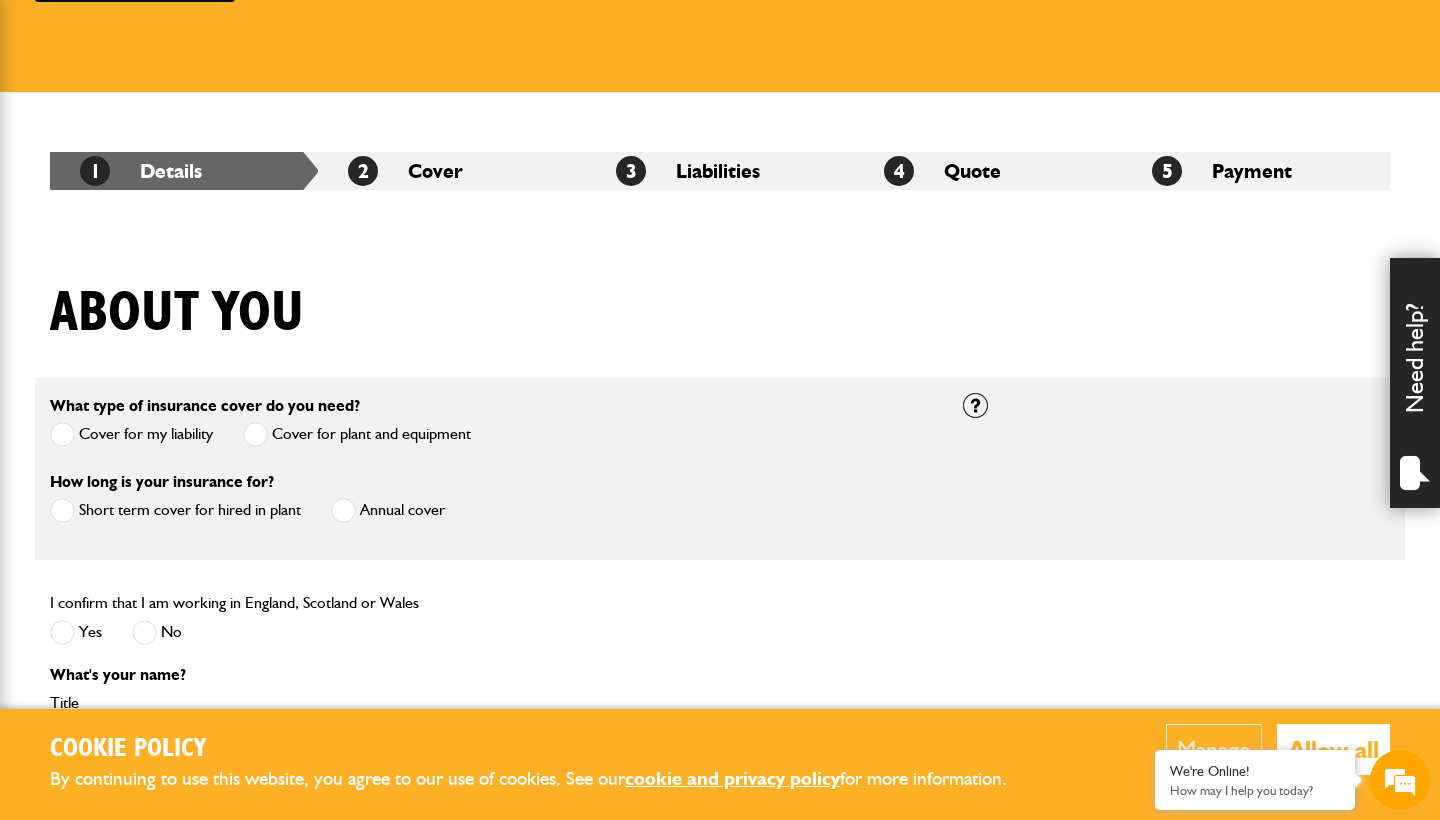 scroll, scrollTop: 231, scrollLeft: 0, axis: vertical 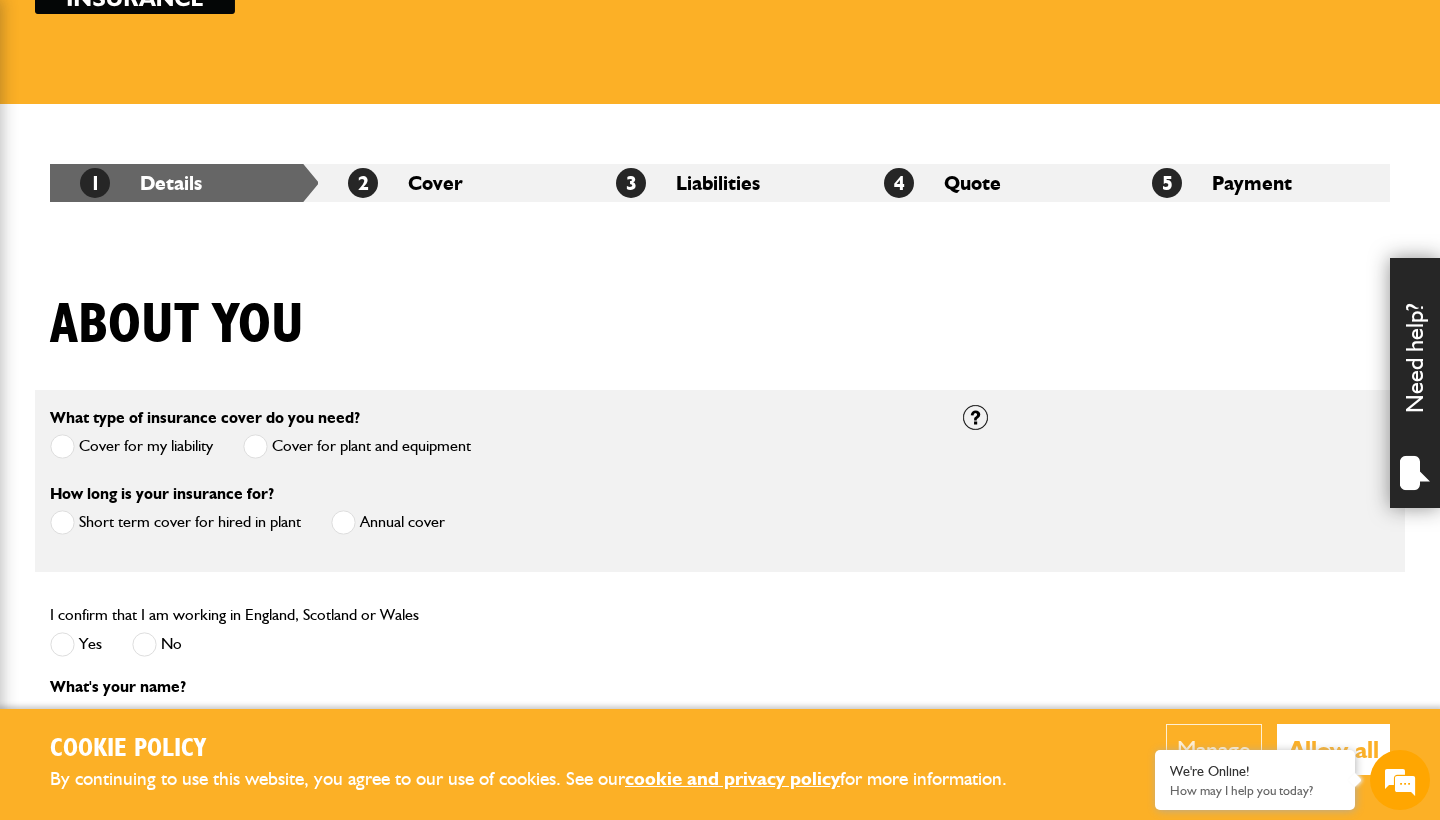click on "How long is your insurance for?
Short term cover for hired in plant
Annual cover" at bounding box center (491, 519) 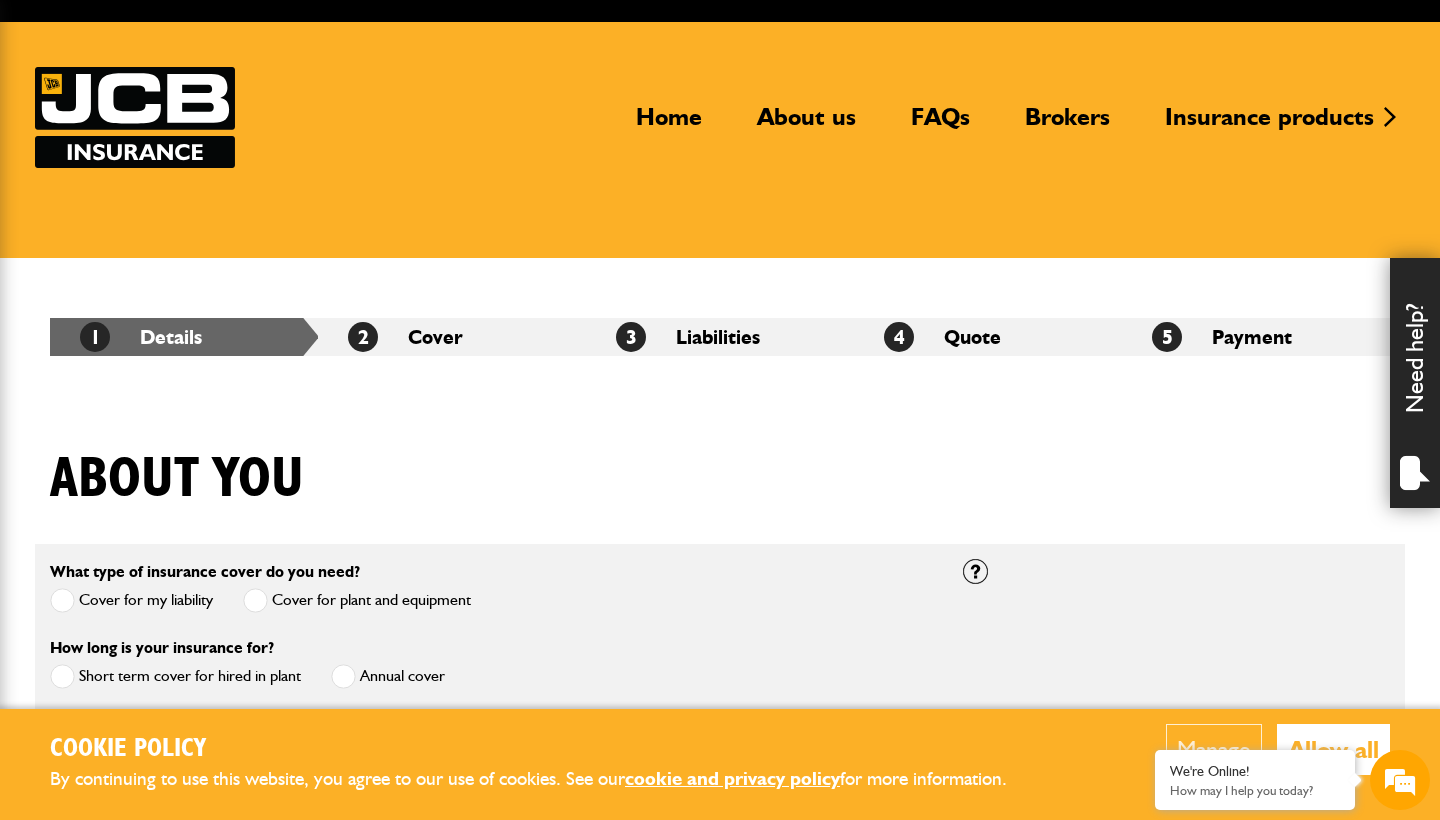 scroll, scrollTop: 0, scrollLeft: 0, axis: both 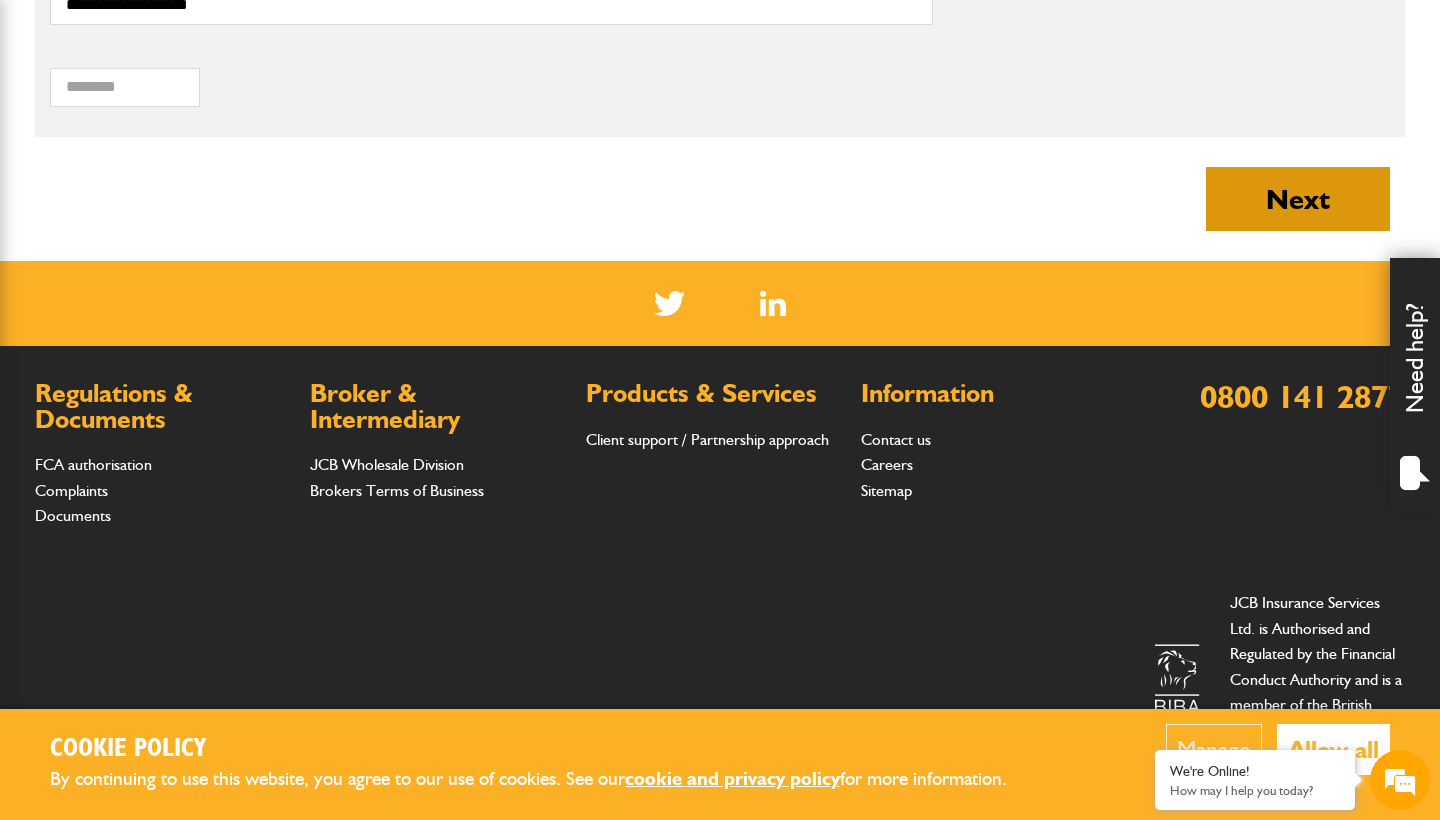 click on "Next" at bounding box center (1298, 199) 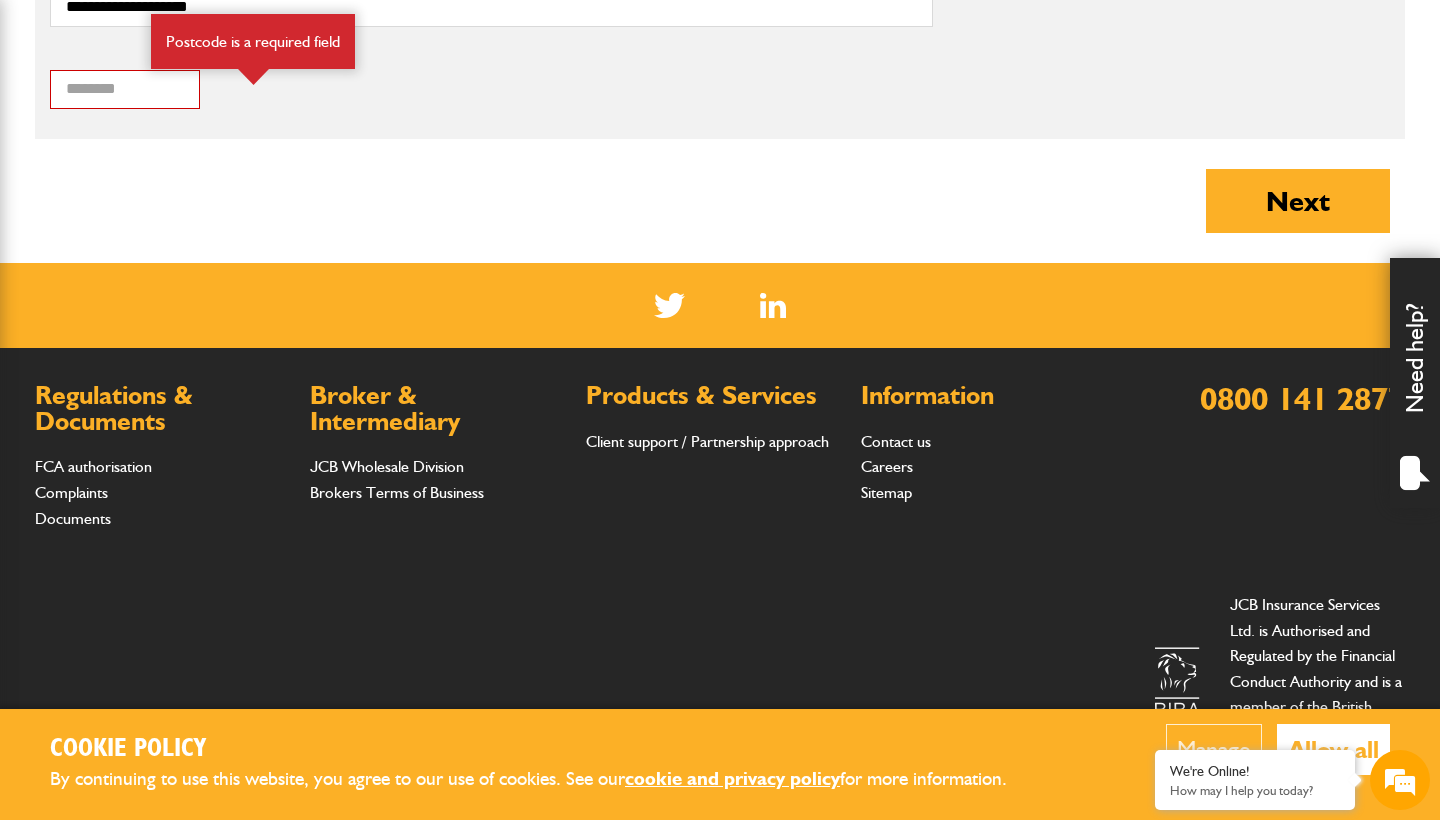 scroll, scrollTop: 1603, scrollLeft: 0, axis: vertical 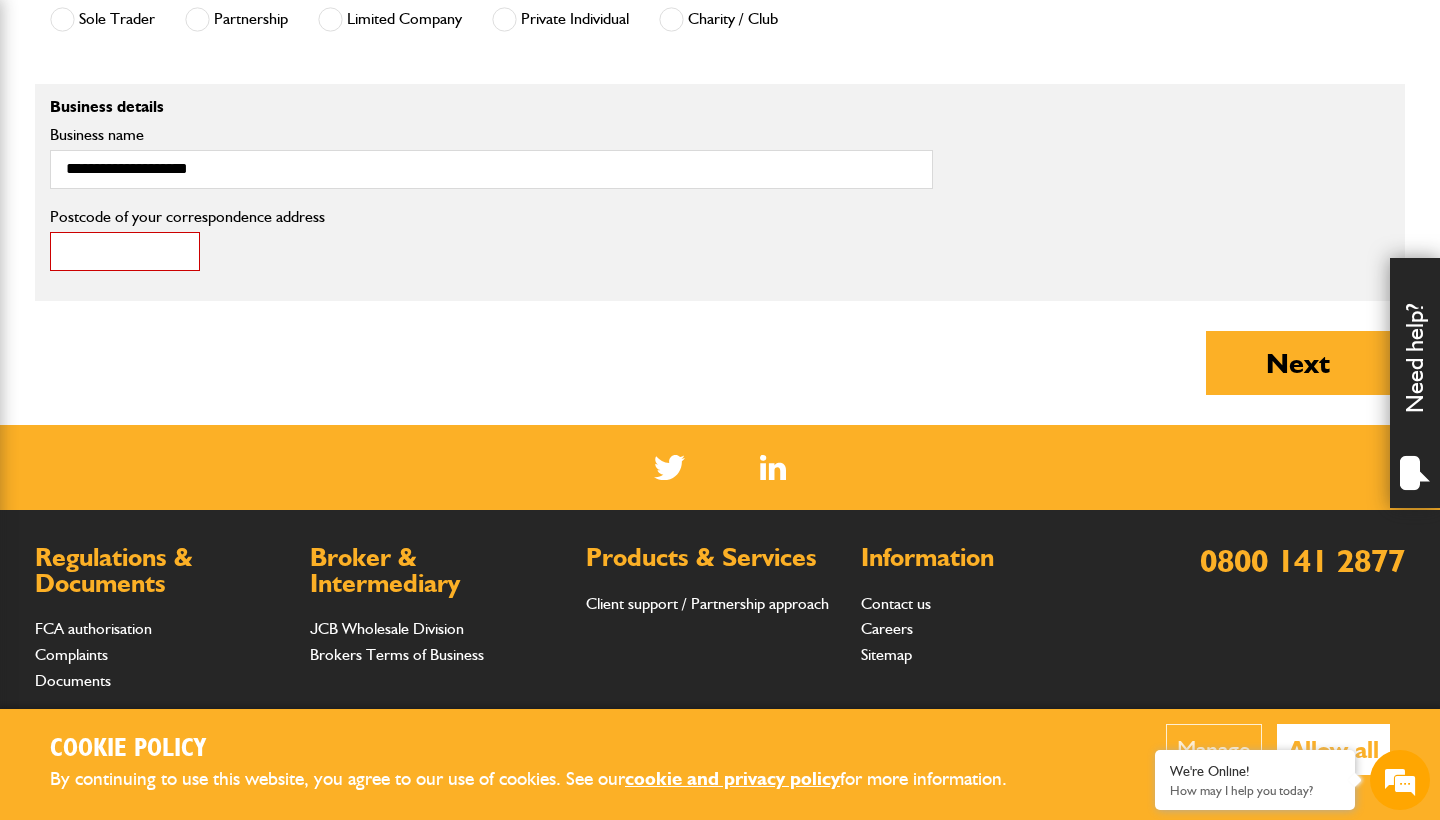 paste on "*******" 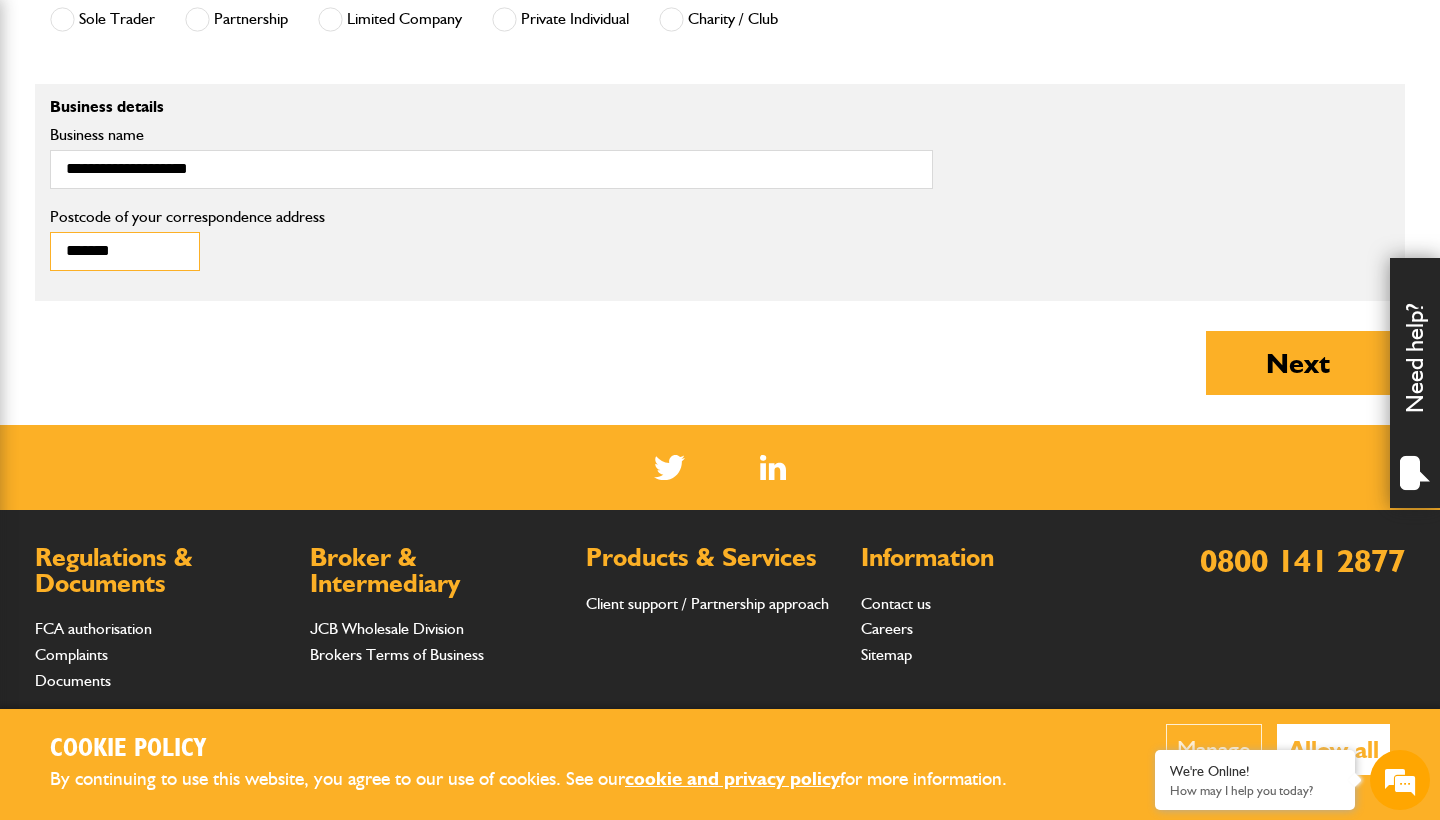 click on "*******" at bounding box center [125, 251] 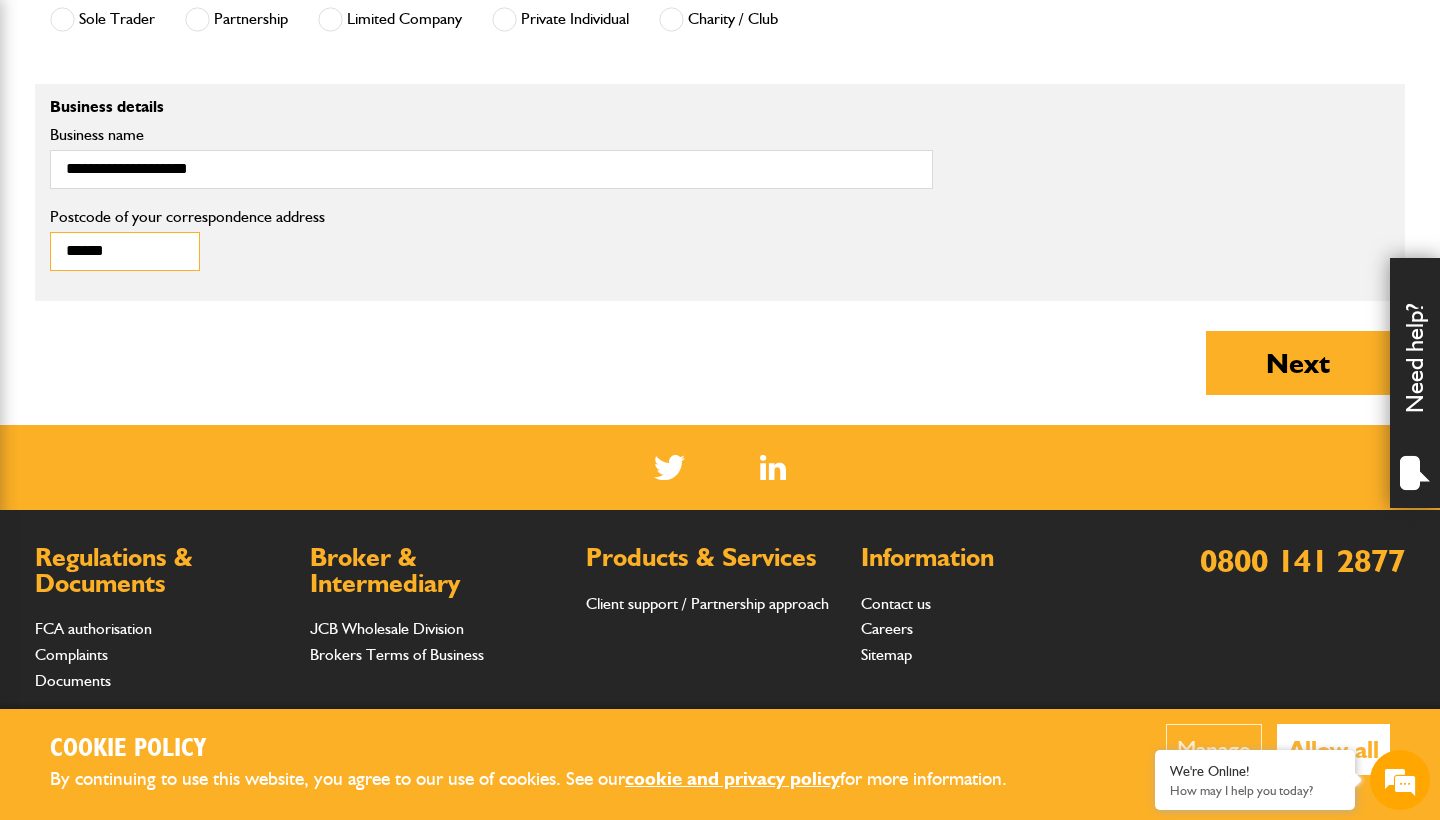 type on "******" 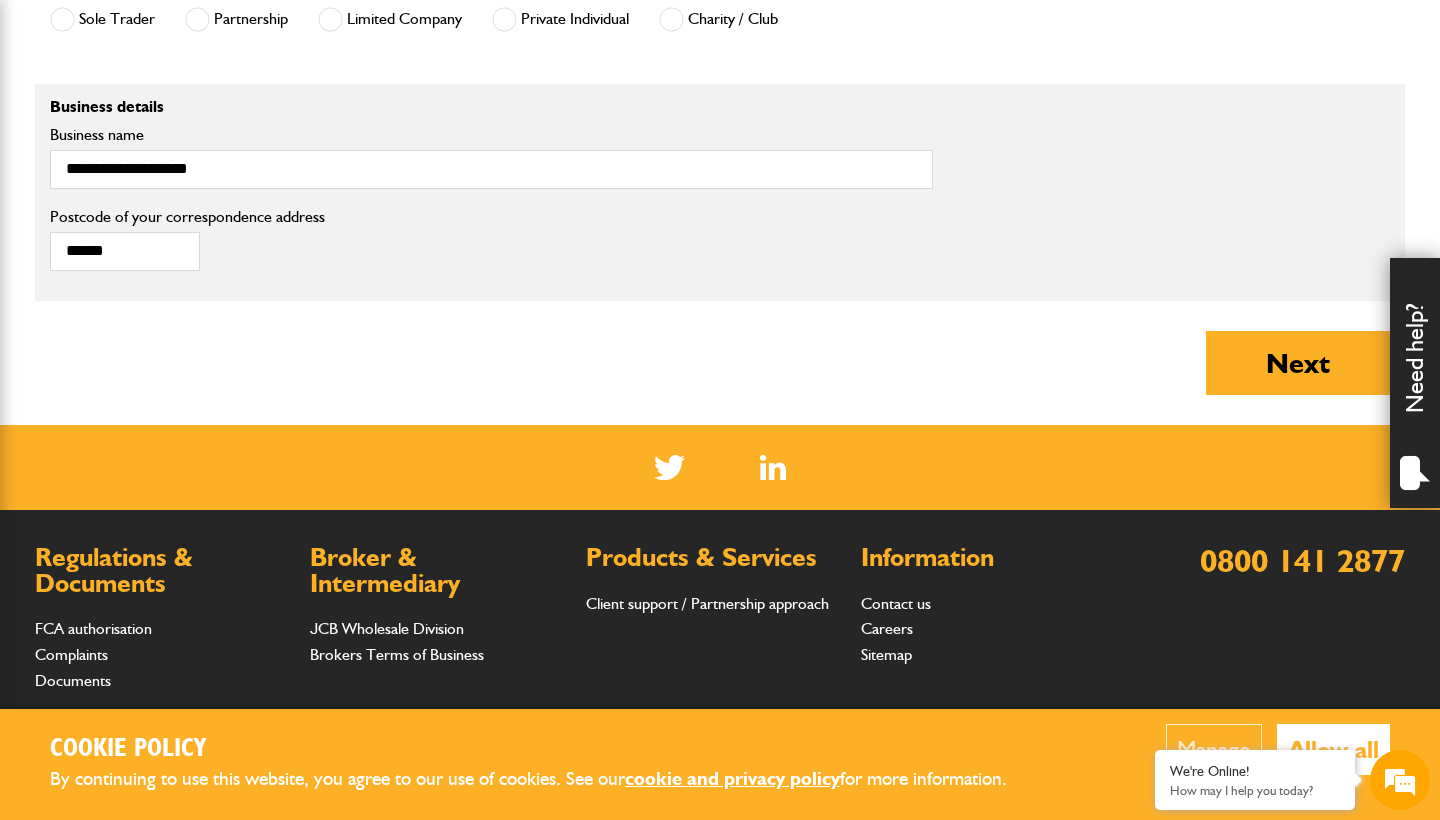 click on "About you
Telephone number is a required field
Postcode is a required field
What type of insurance cover do you need?
Cover for my liability
Cover for plant and equipment
If you need cover for both liability and plant, please complete one quote first and then complete your second quote afterwards.
Please note:  we can only provide cover online for businesses undertaking groundworks and/or plant hire. If your business involves other activities, please call JCB Insurance Services on 01889 590 219
How long is your insurance for?
Short term cover for hired in plant
Annual cover
Is your equipment owned or hired?
I'm hiring it
I own it
A mixture of owned and hire equipment
I confirm that I am working in England, Scotland or Wales
Yes
No
Are you already insured with JCB Insurance?
Yes
No
Note
What's your name?
**" at bounding box center [720, -327] 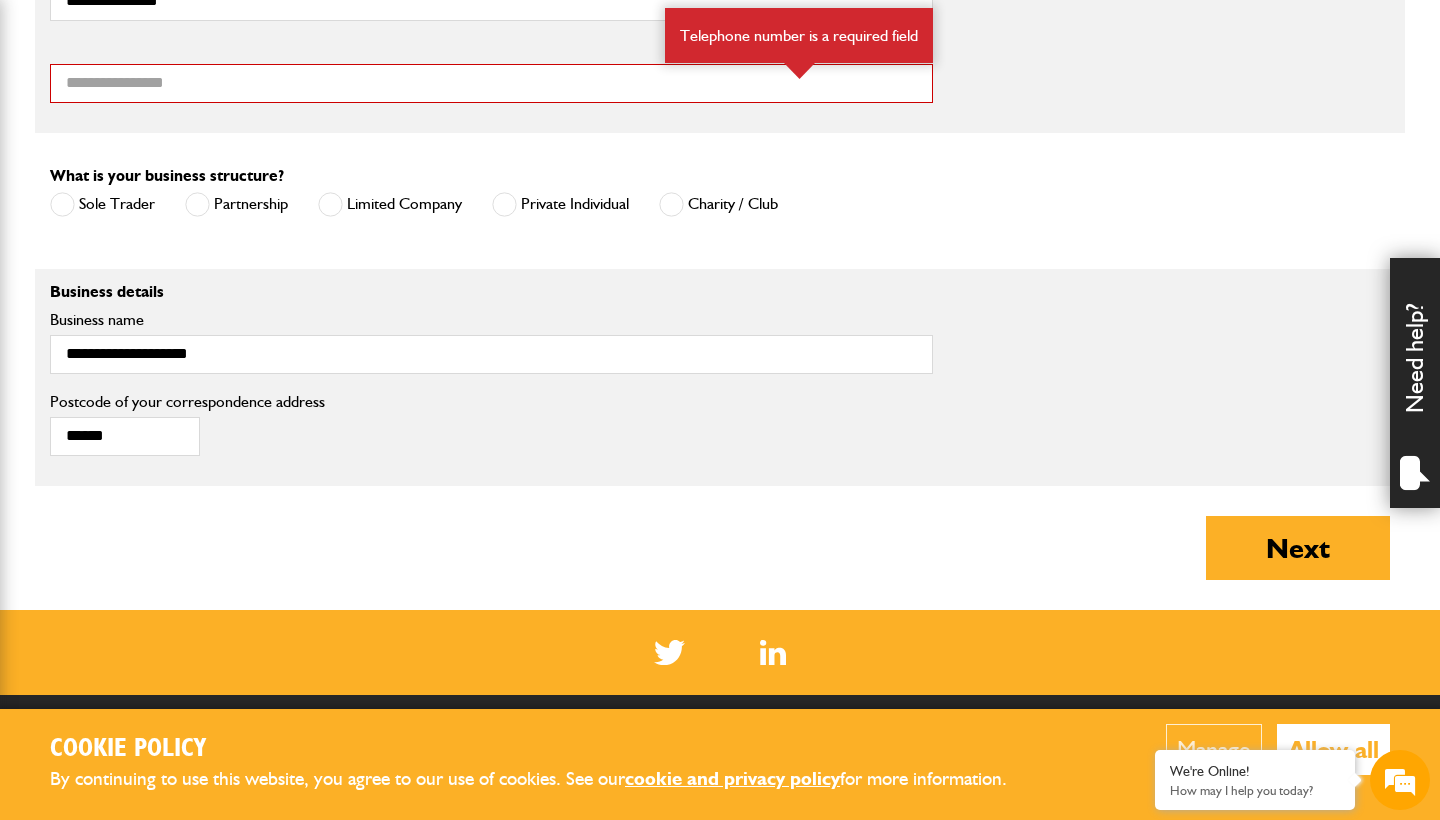 scroll, scrollTop: 1266, scrollLeft: 0, axis: vertical 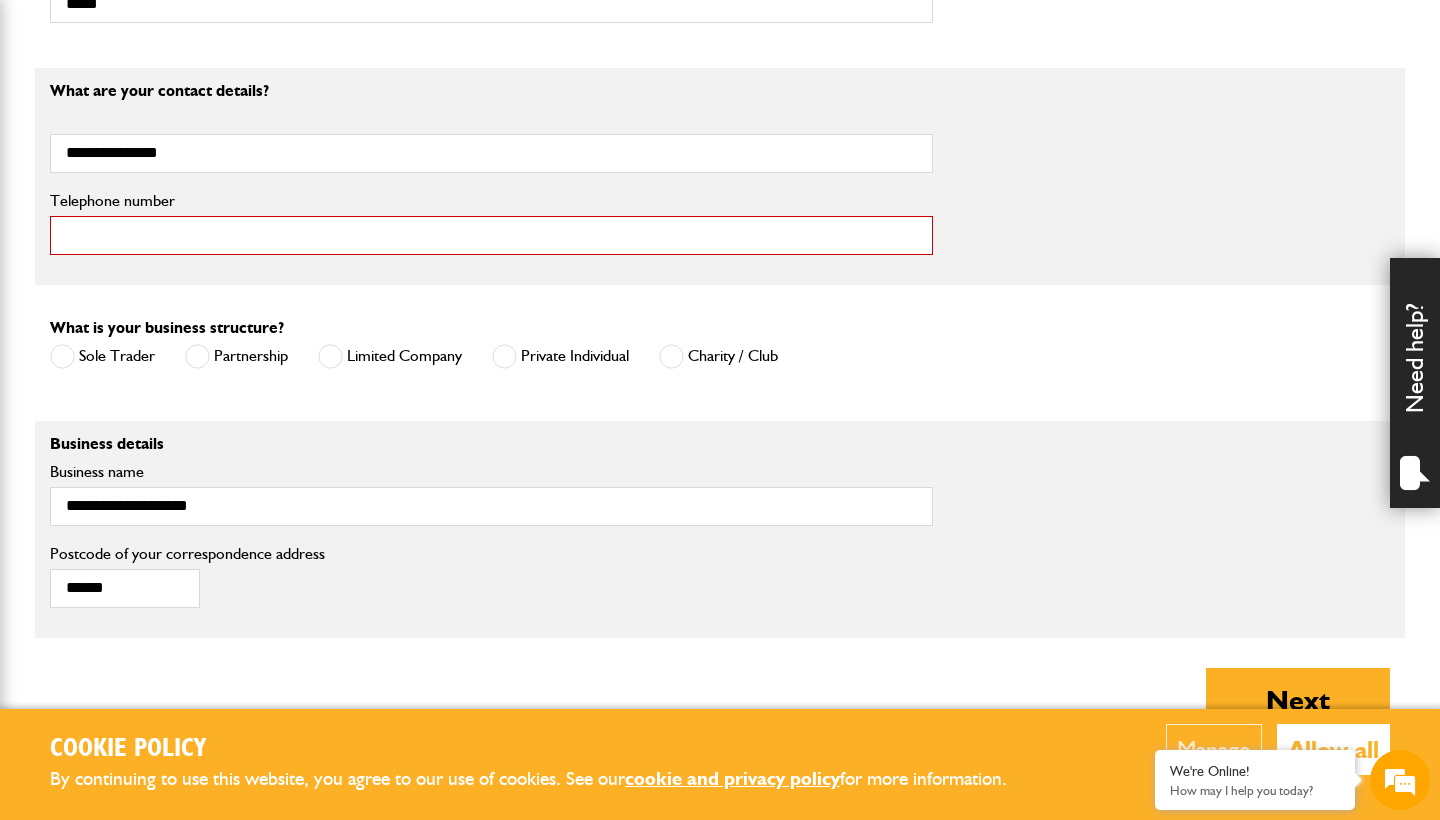 paste on "**********" 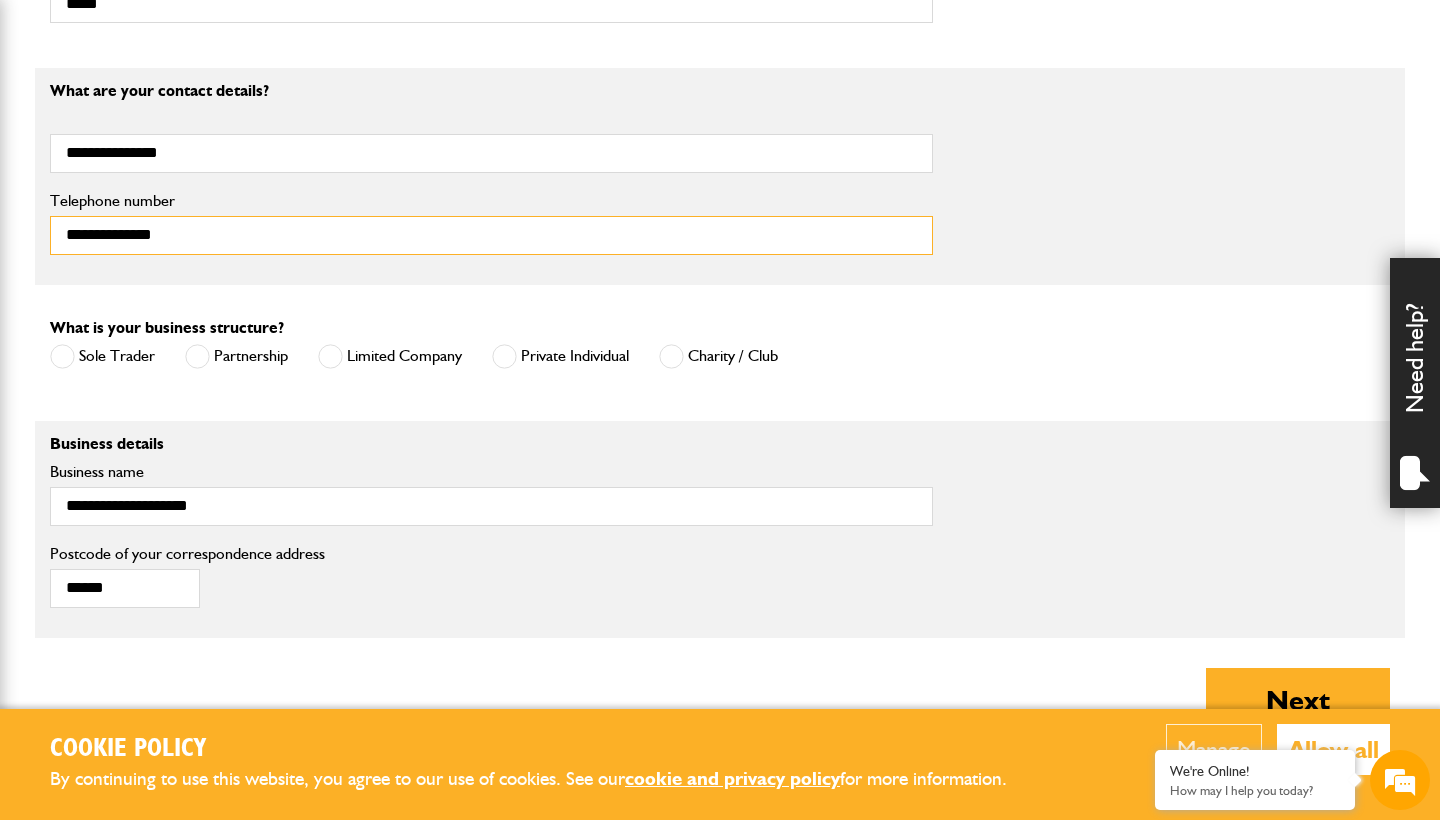 type on "**********" 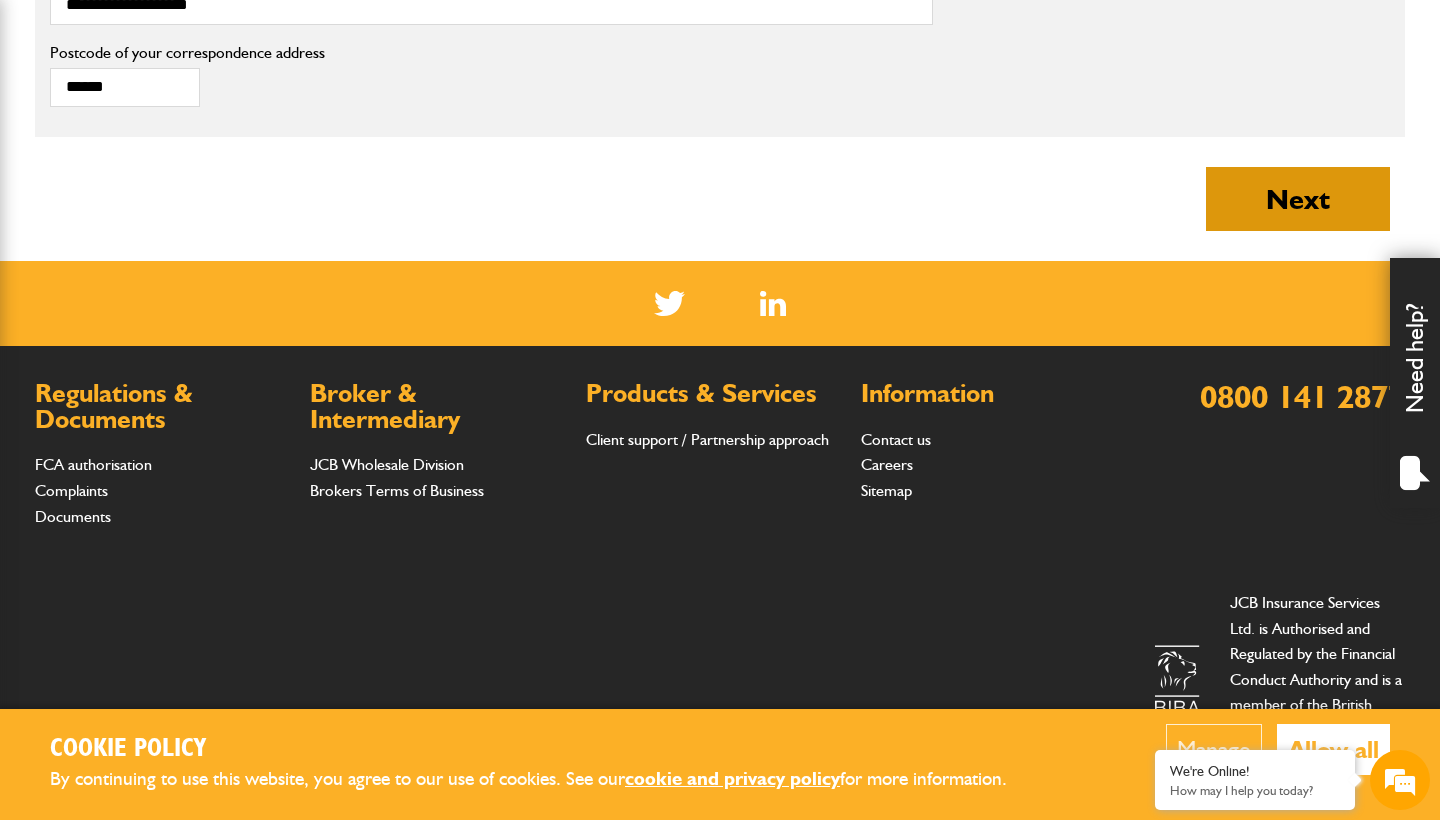 scroll, scrollTop: 1766, scrollLeft: 0, axis: vertical 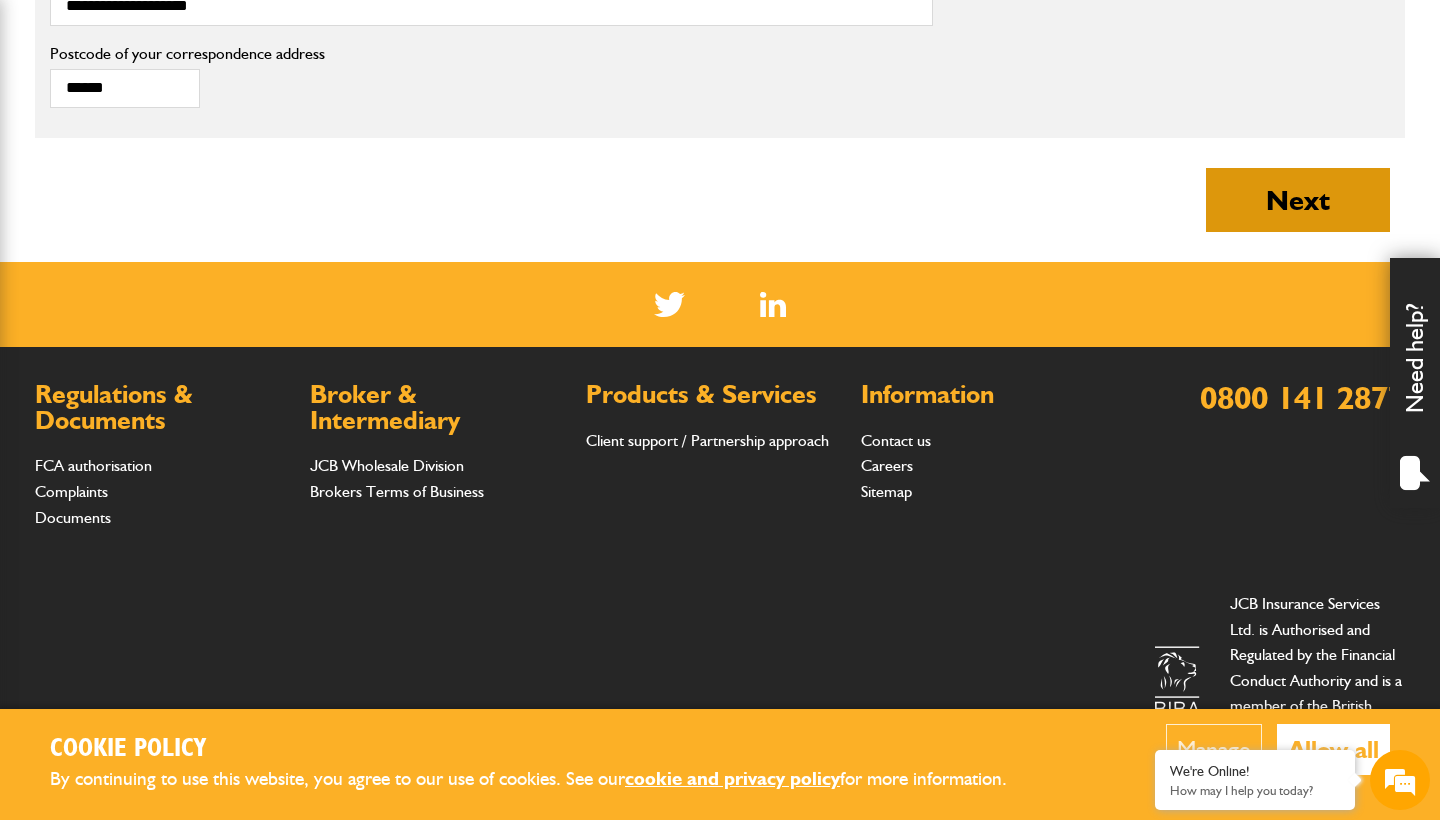 click on "Next" at bounding box center [1298, 200] 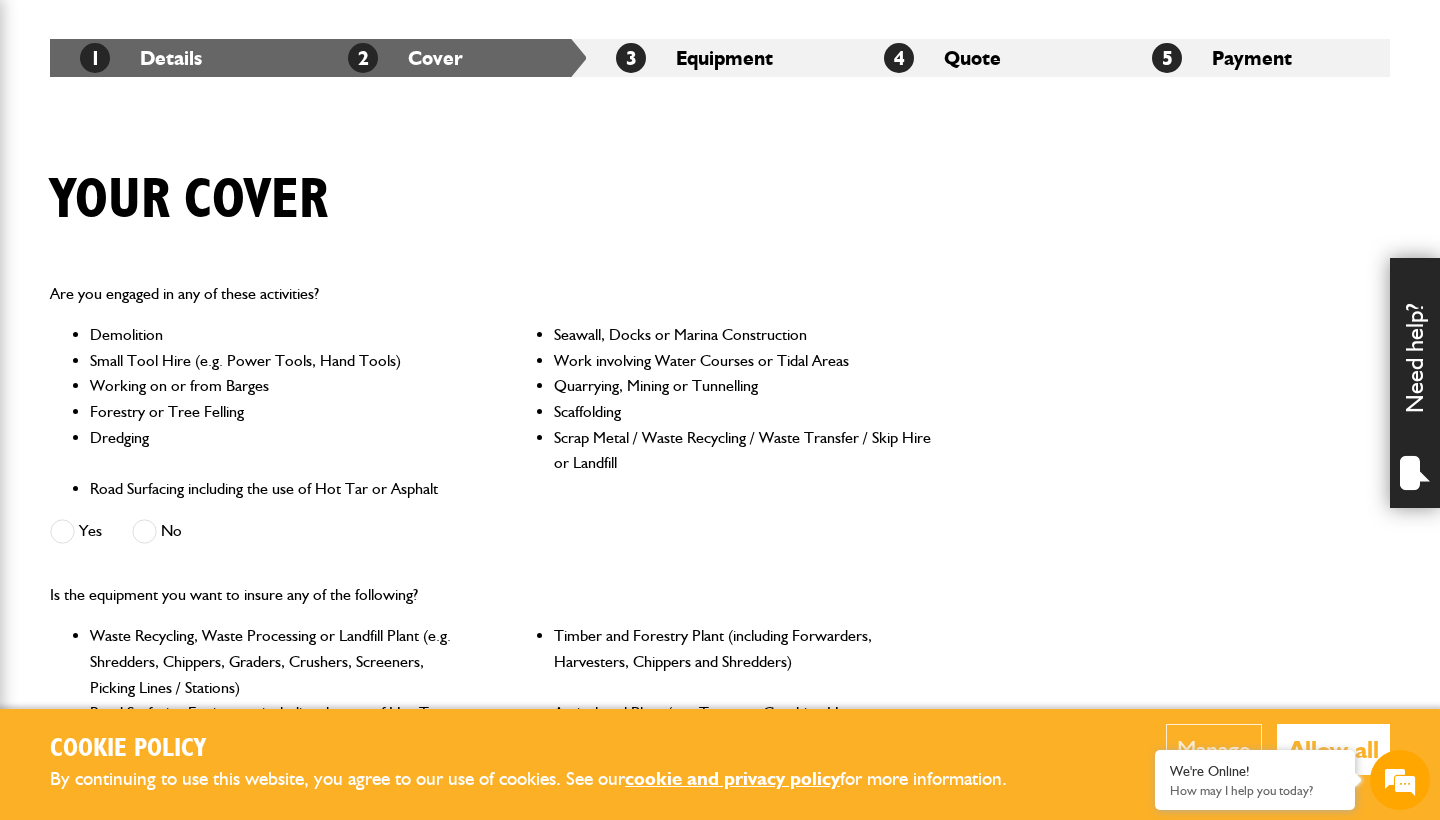 scroll, scrollTop: 456, scrollLeft: 0, axis: vertical 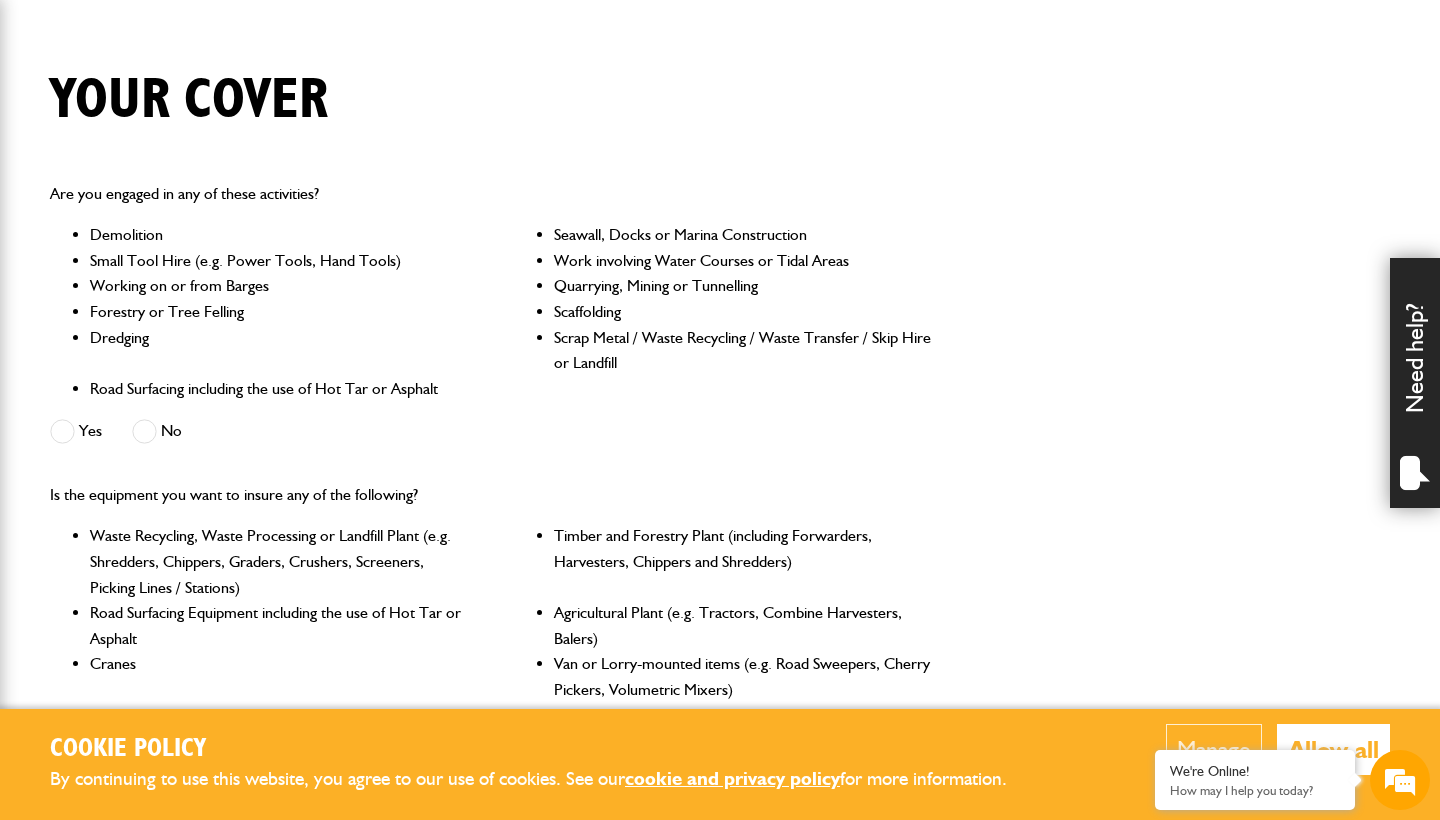click on "Allow all" at bounding box center (1333, 749) 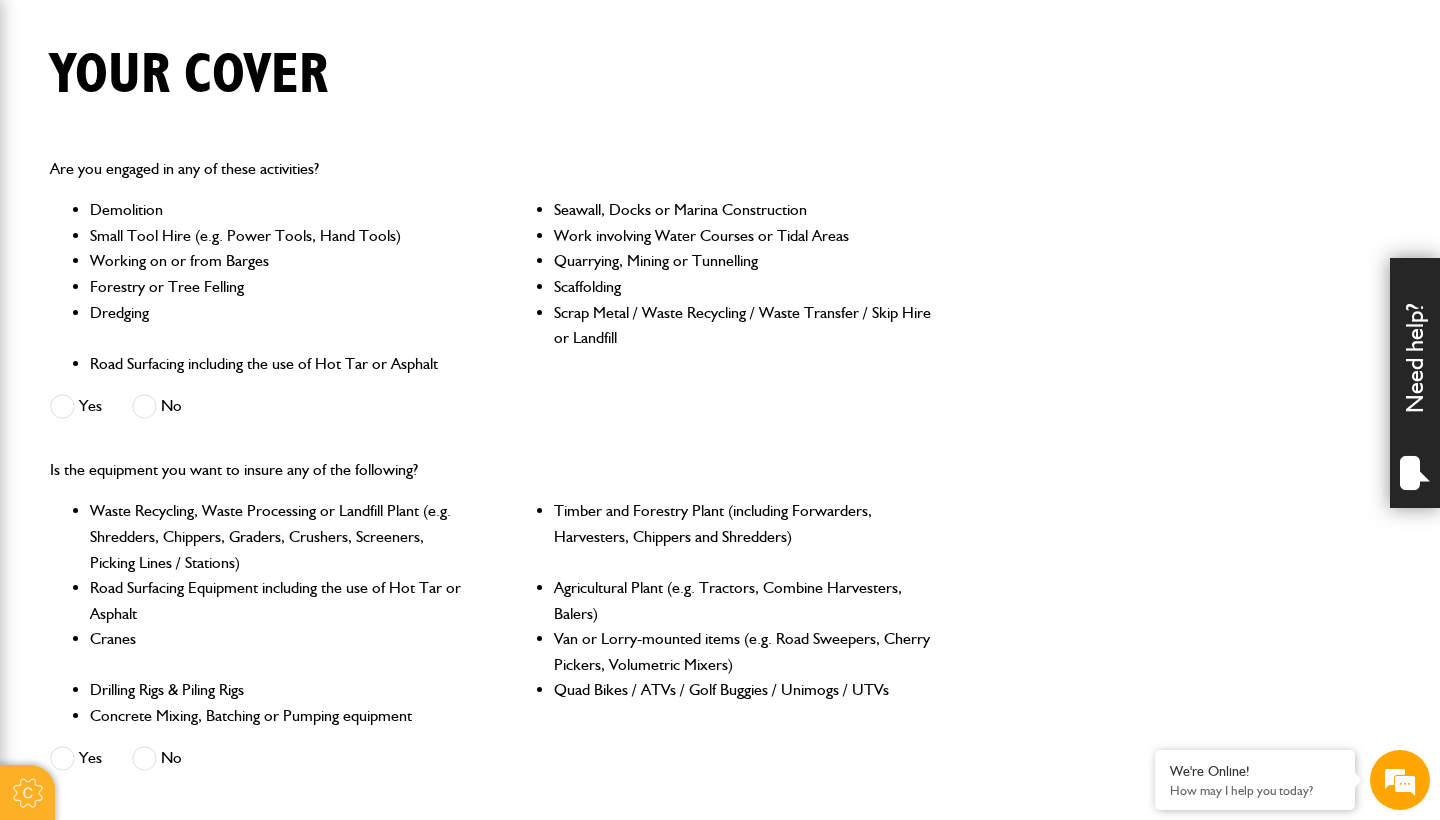scroll, scrollTop: 554, scrollLeft: 0, axis: vertical 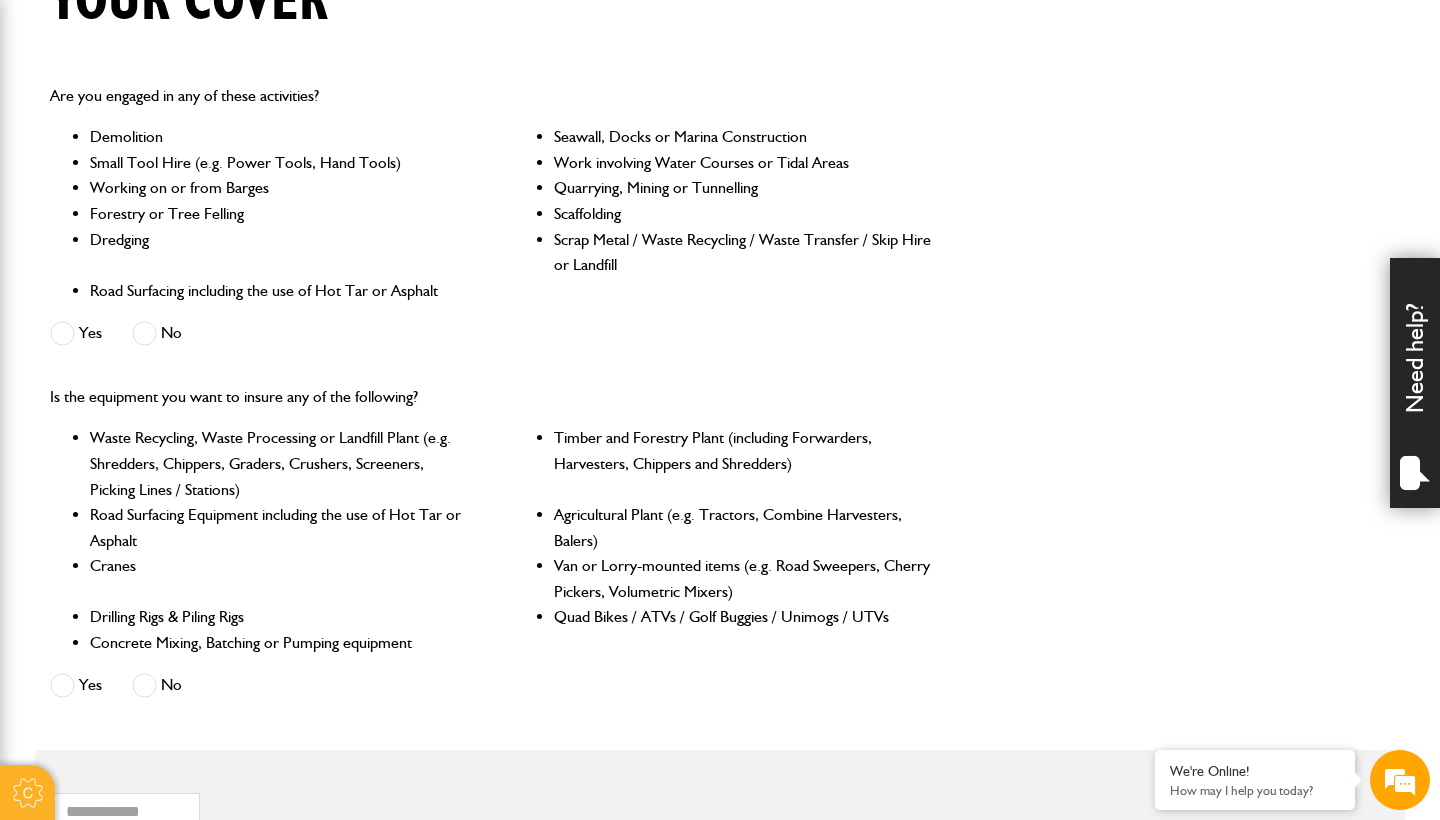 click at bounding box center [144, 333] 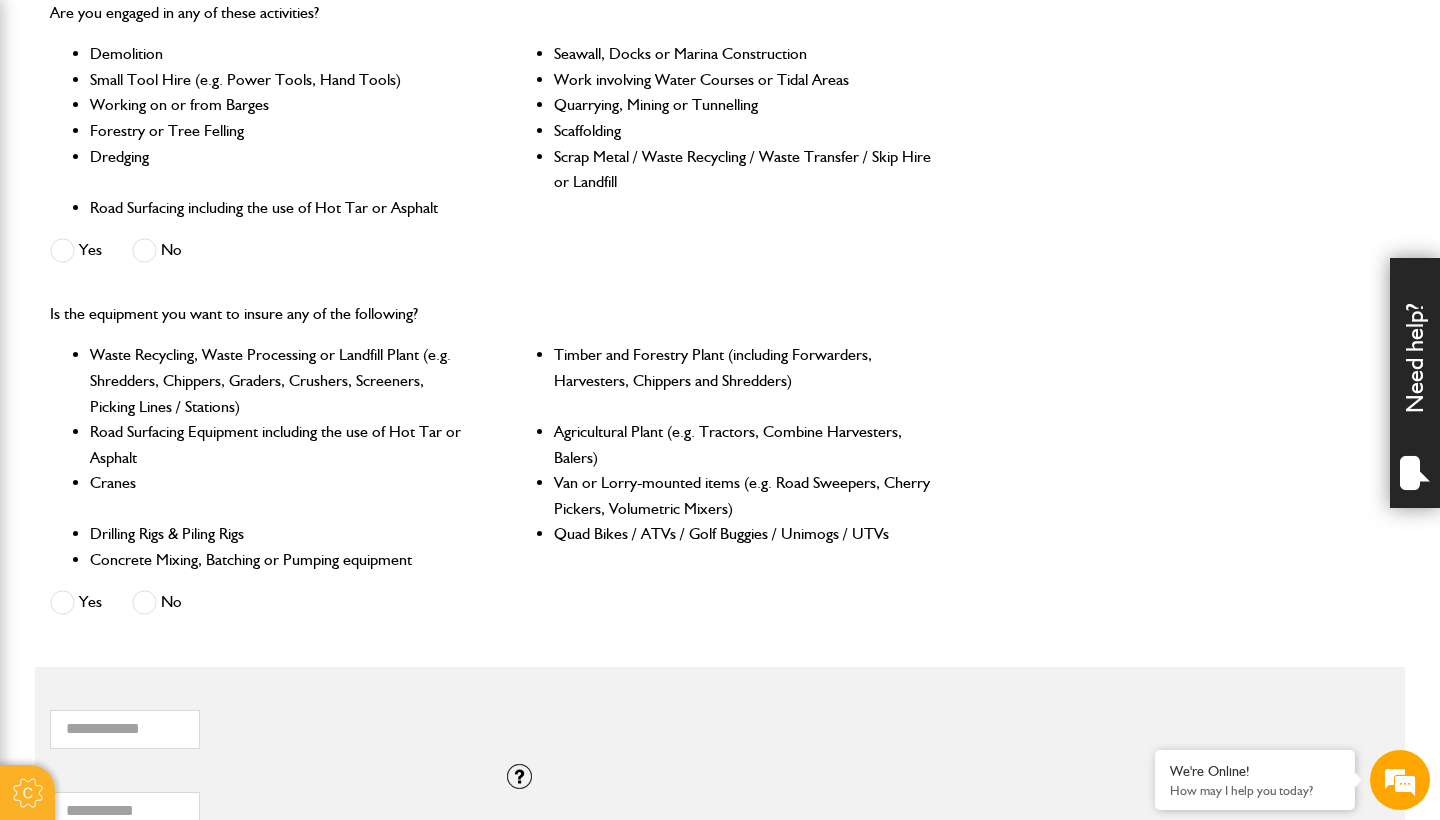scroll, scrollTop: 709, scrollLeft: 1, axis: both 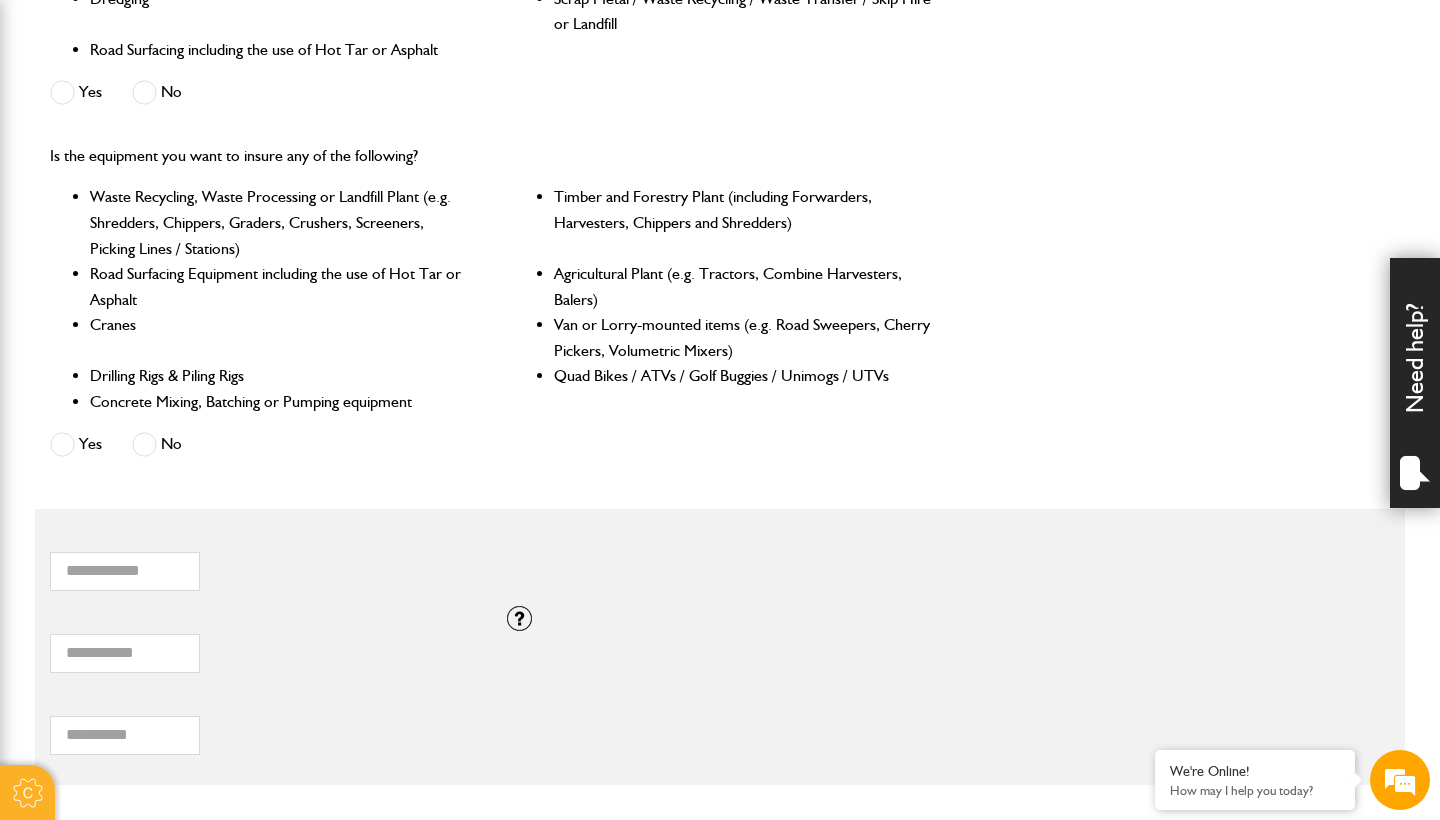 click at bounding box center (144, 444) 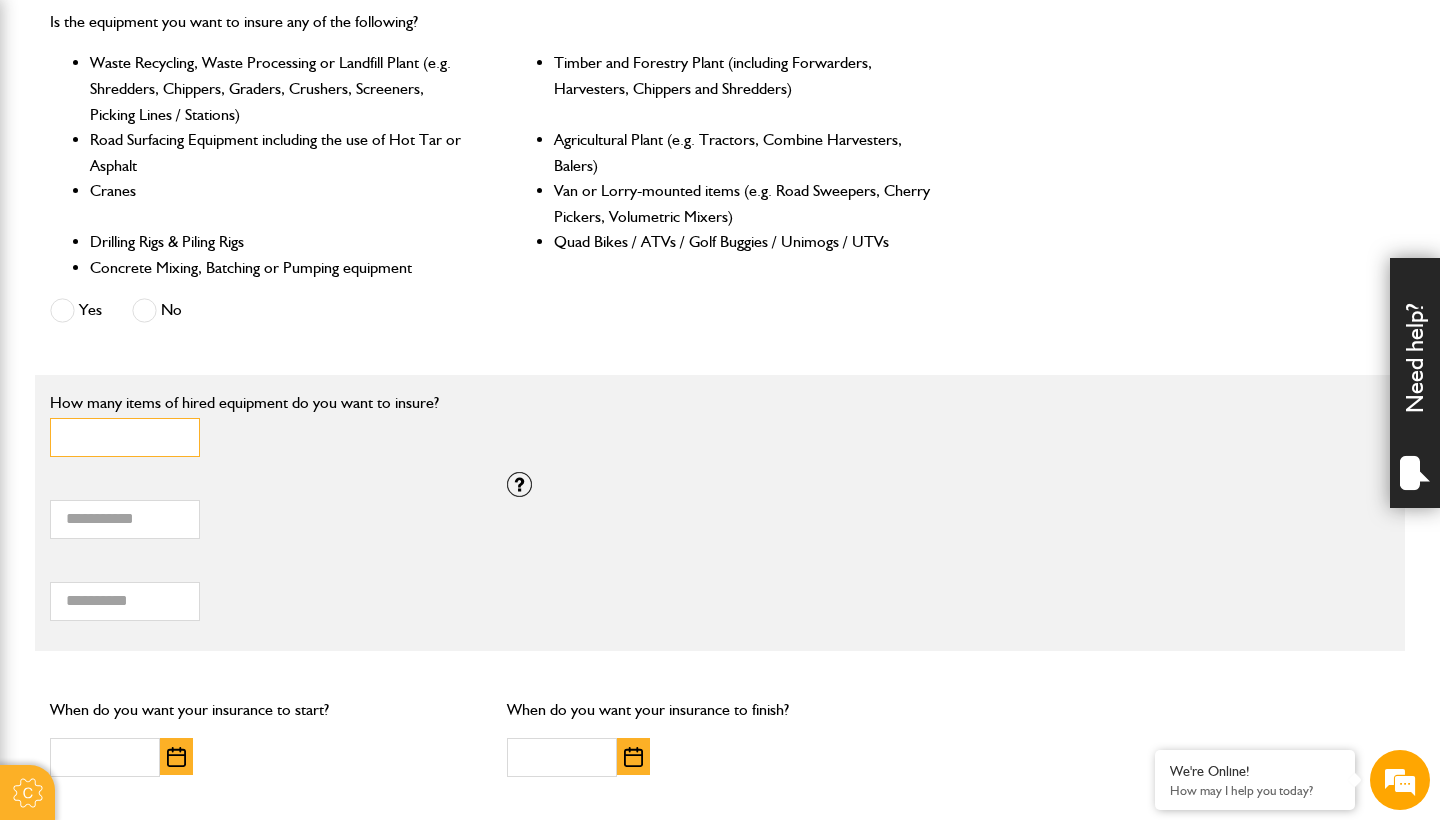 click on "*" at bounding box center [125, 437] 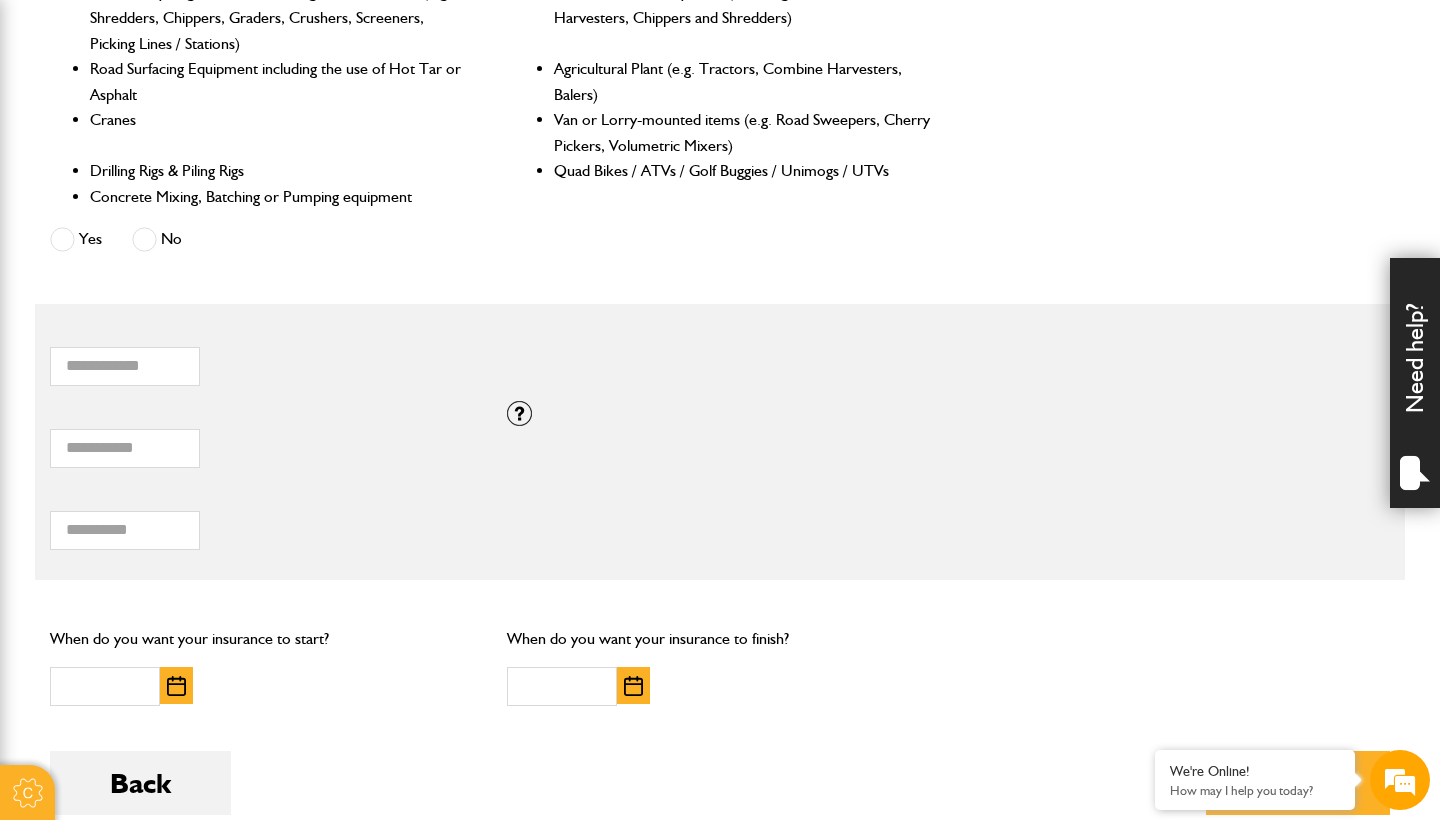 click on "*
Total combined value of equipment (£)" at bounding box center (263, 442) 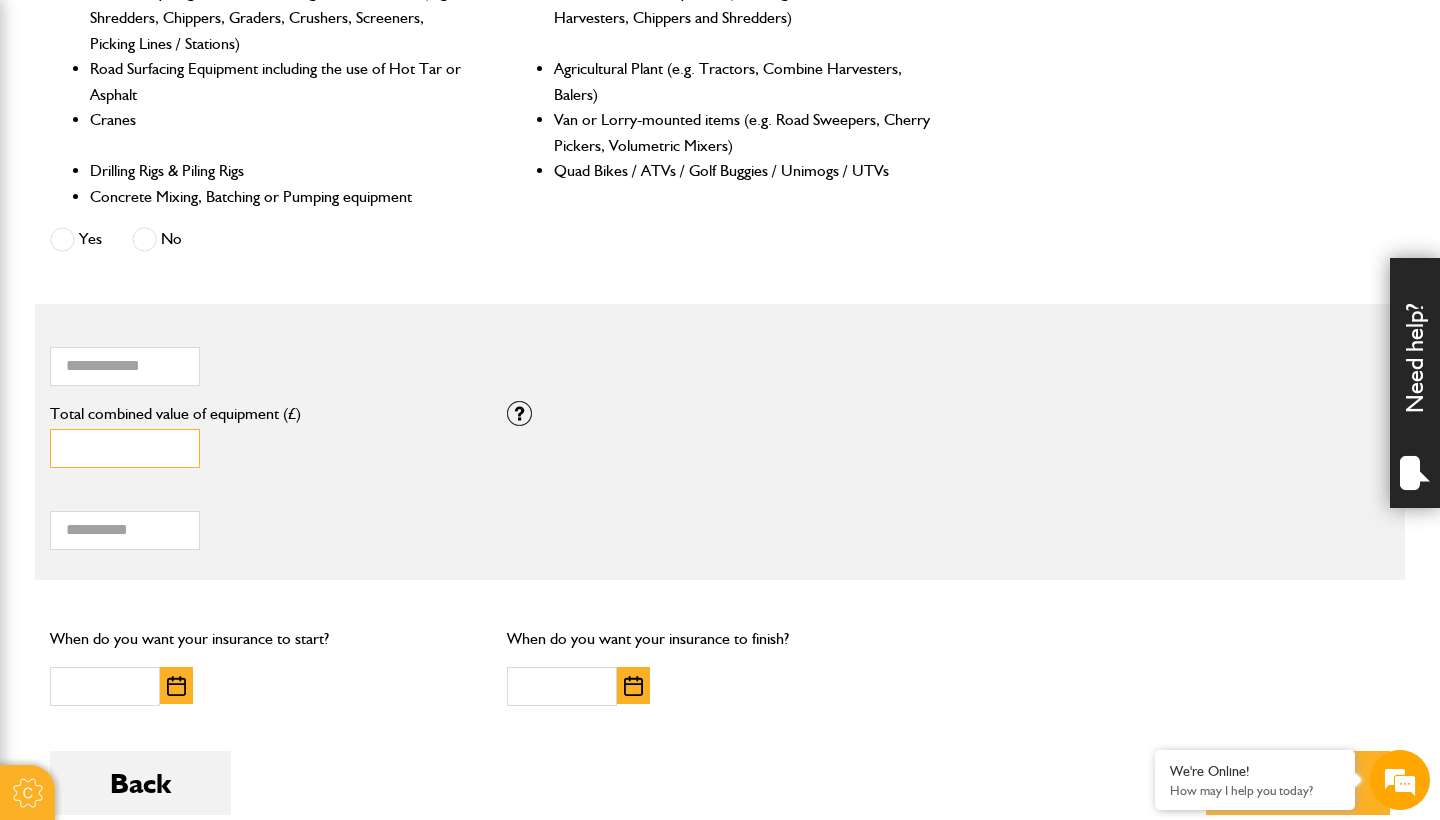 click on "*" at bounding box center [125, 448] 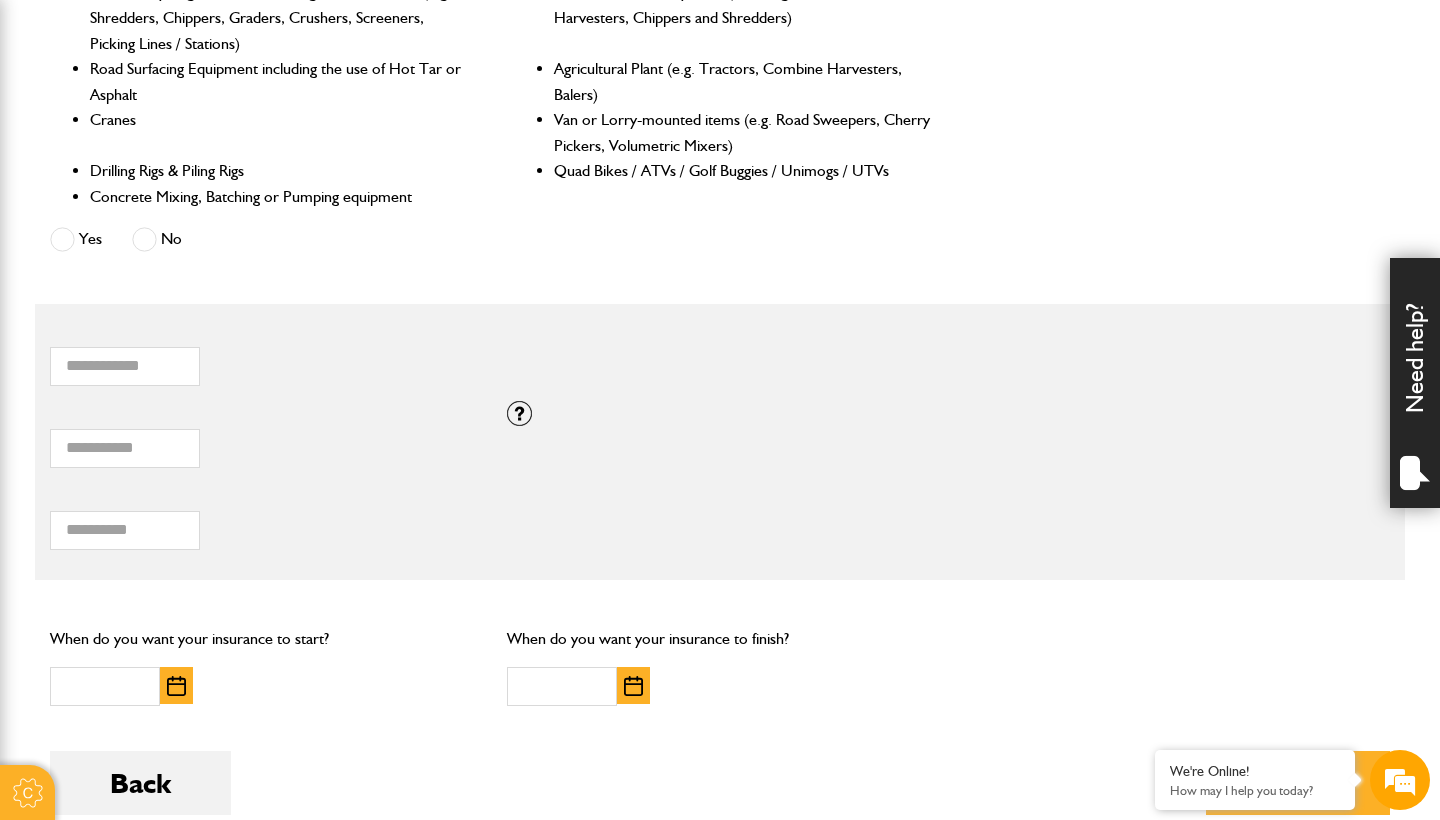click on "Do you need more than £5,000,000 of liability cover?
Yes
No
Which of these activities are you involved with?
Plant hire only
Groundworks only
Plant hire and groundworks
Please indicate the proportion of time typically spent on ground works and plant hire:
Ground works
100%
0%   Plant hire
Are you engaged in any of these activities?
Demolition
Seawall, Docks or Marina Construction
Small Tool Hire (e.g. Power Tools, Hand Tools)
Work involving Water Courses or Tidal Areas
Working on or from Barges
Quarrying, Mining or Tunnelling
Forestry or Tree Felling
Scaffolding
Dredging
Scrap Metal / Waste Recycling / Waste Transfer / Skip Hire or Landfill
Road Surfacing including the use of Hot Tar or Asphalt
Yes
No
Is the equipment you want to insure any of the following?
Timber and Forestry Plant (including Forwarders, Harvesters, Chippers and Shredders)
Cranes" at bounding box center [720, 233] 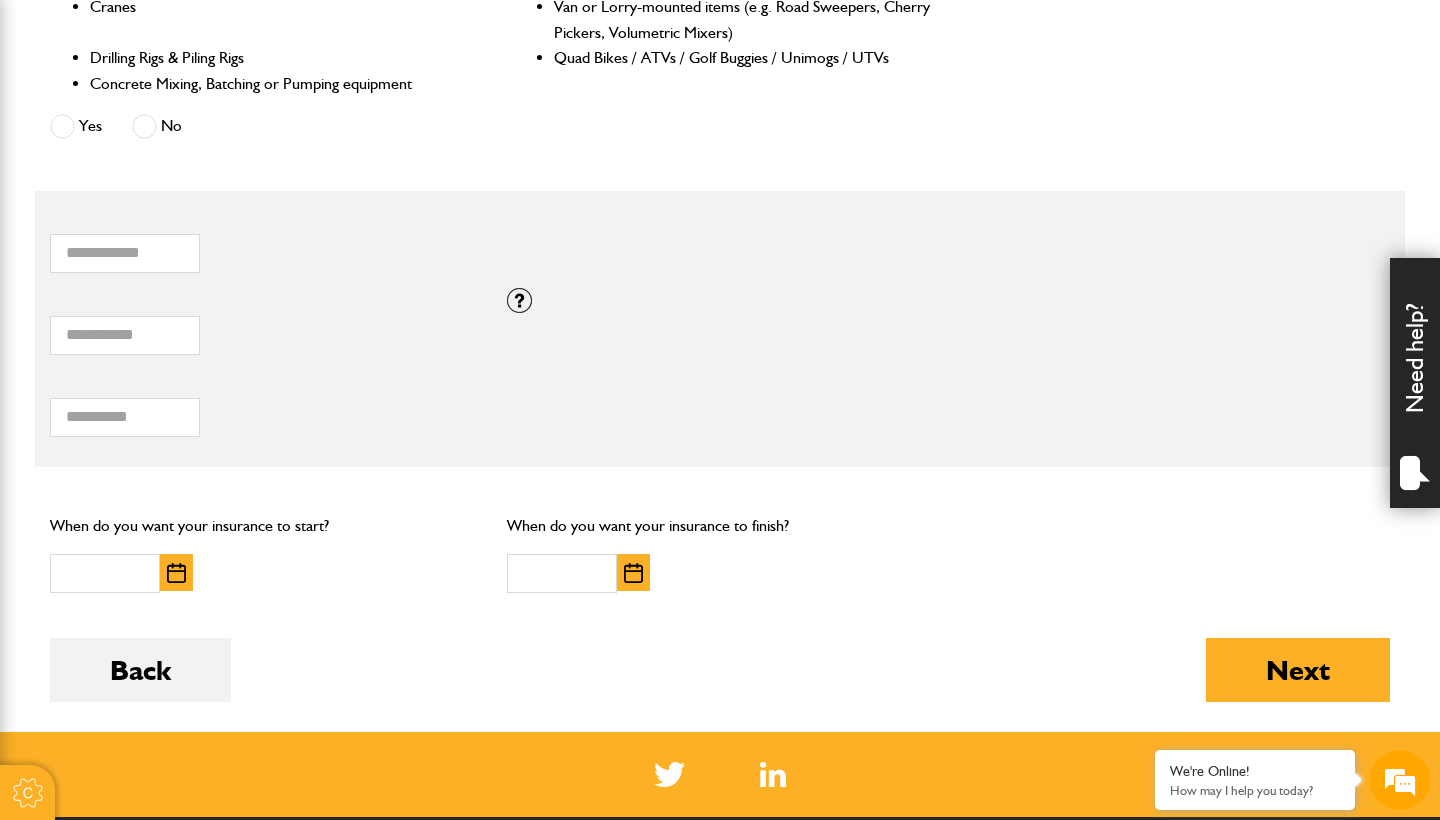 scroll, scrollTop: 1154, scrollLeft: 0, axis: vertical 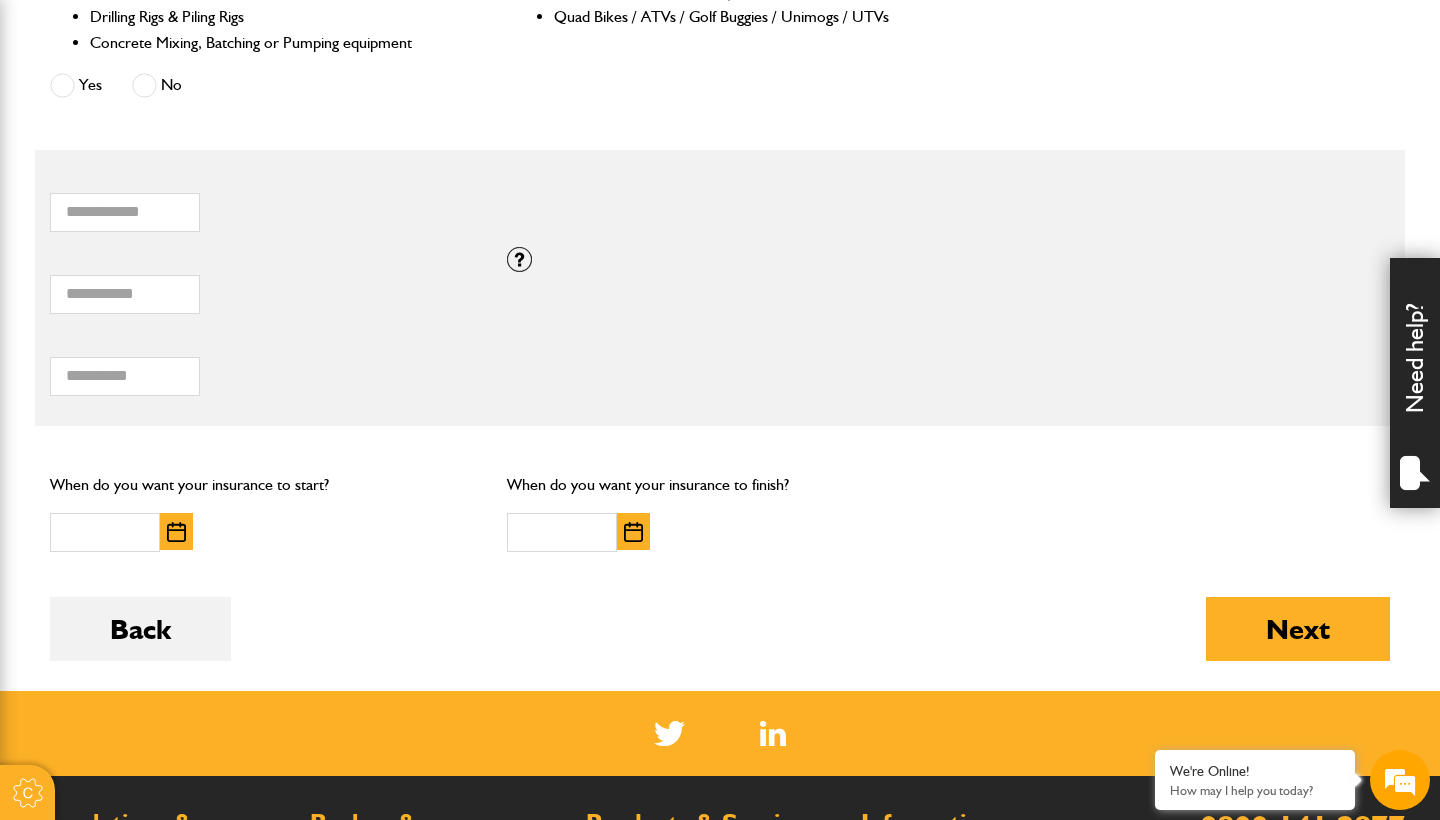 click at bounding box center [176, 531] 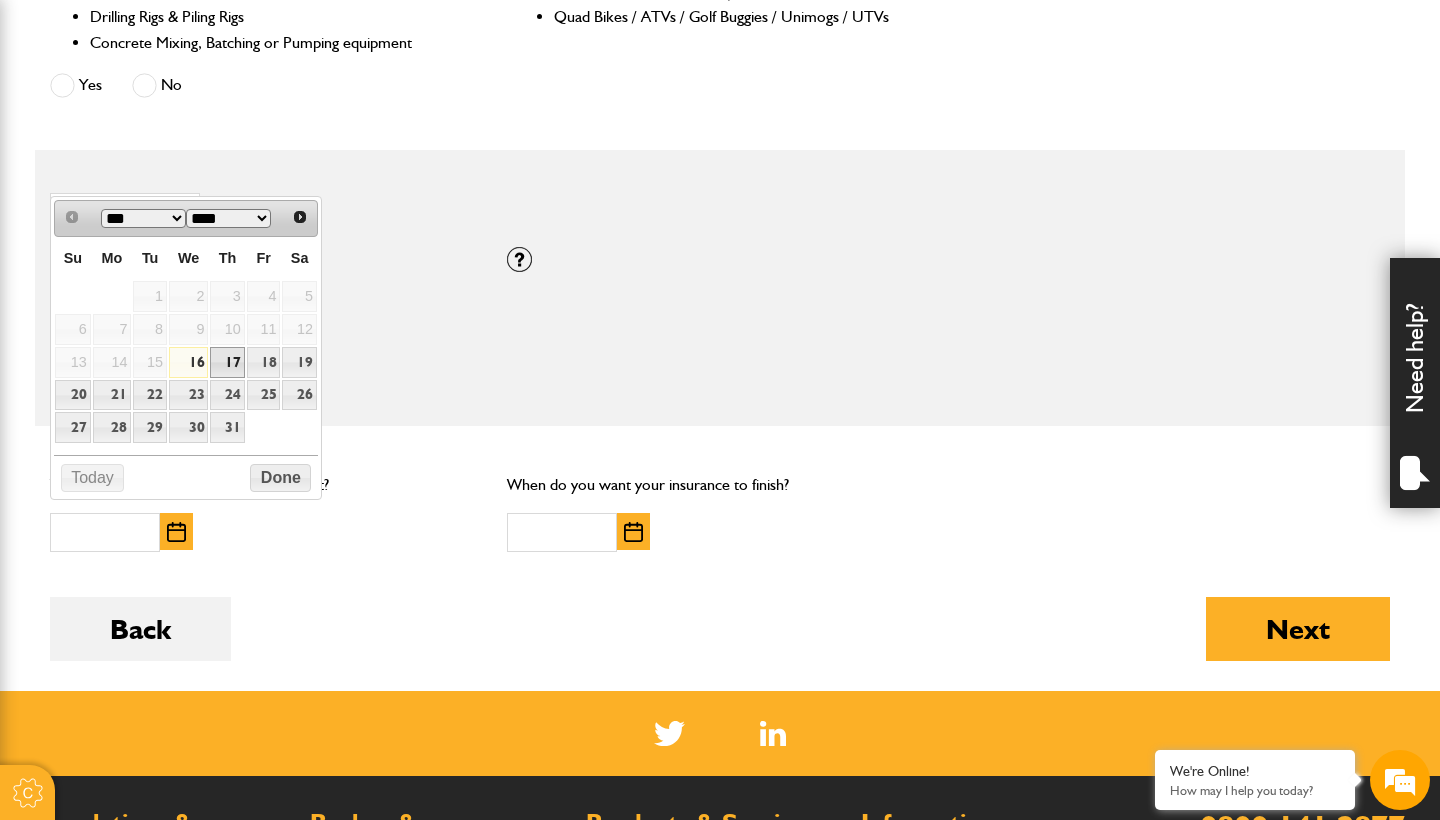 click on "17" at bounding box center (227, 362) 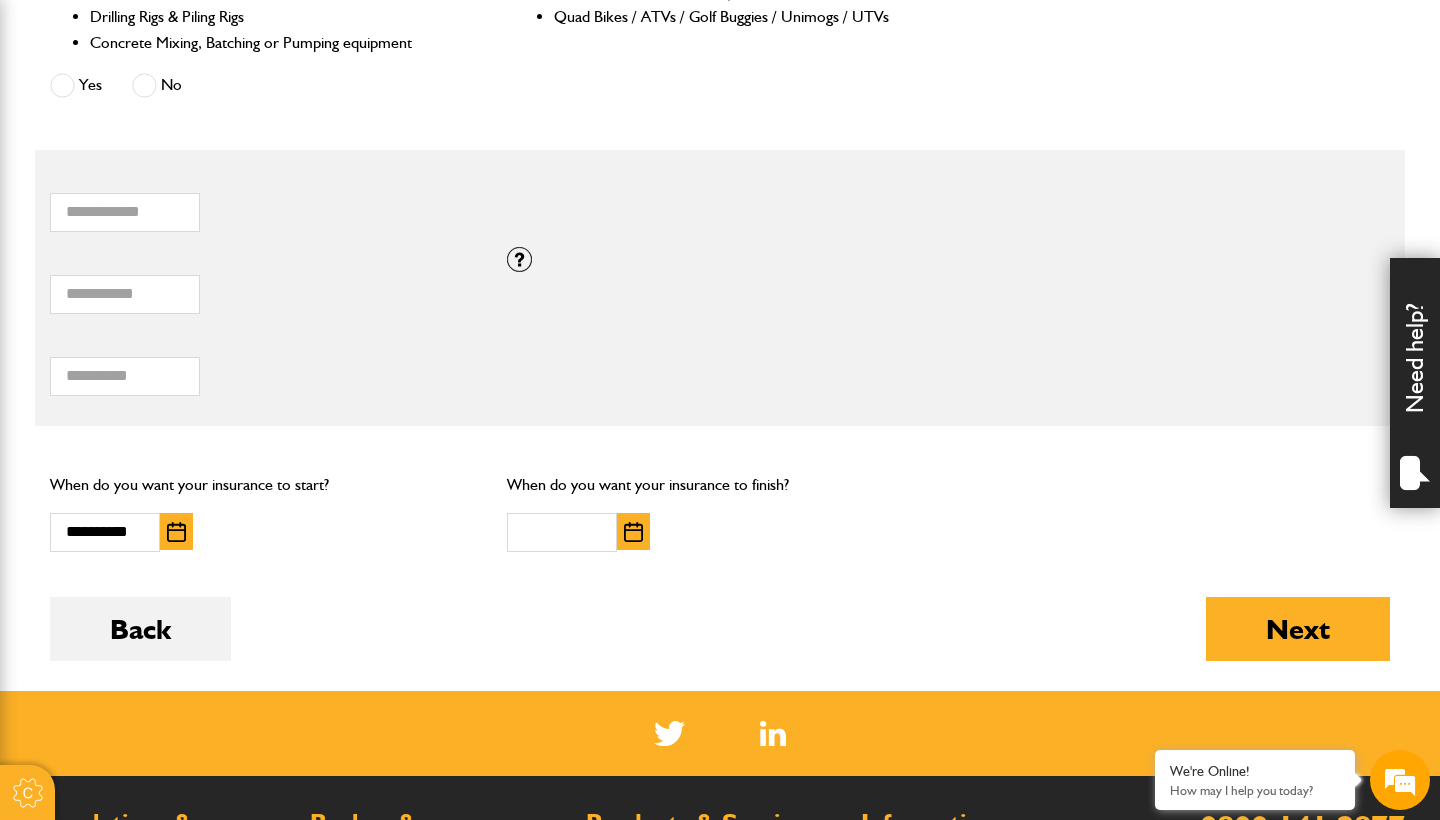 click at bounding box center [633, 532] 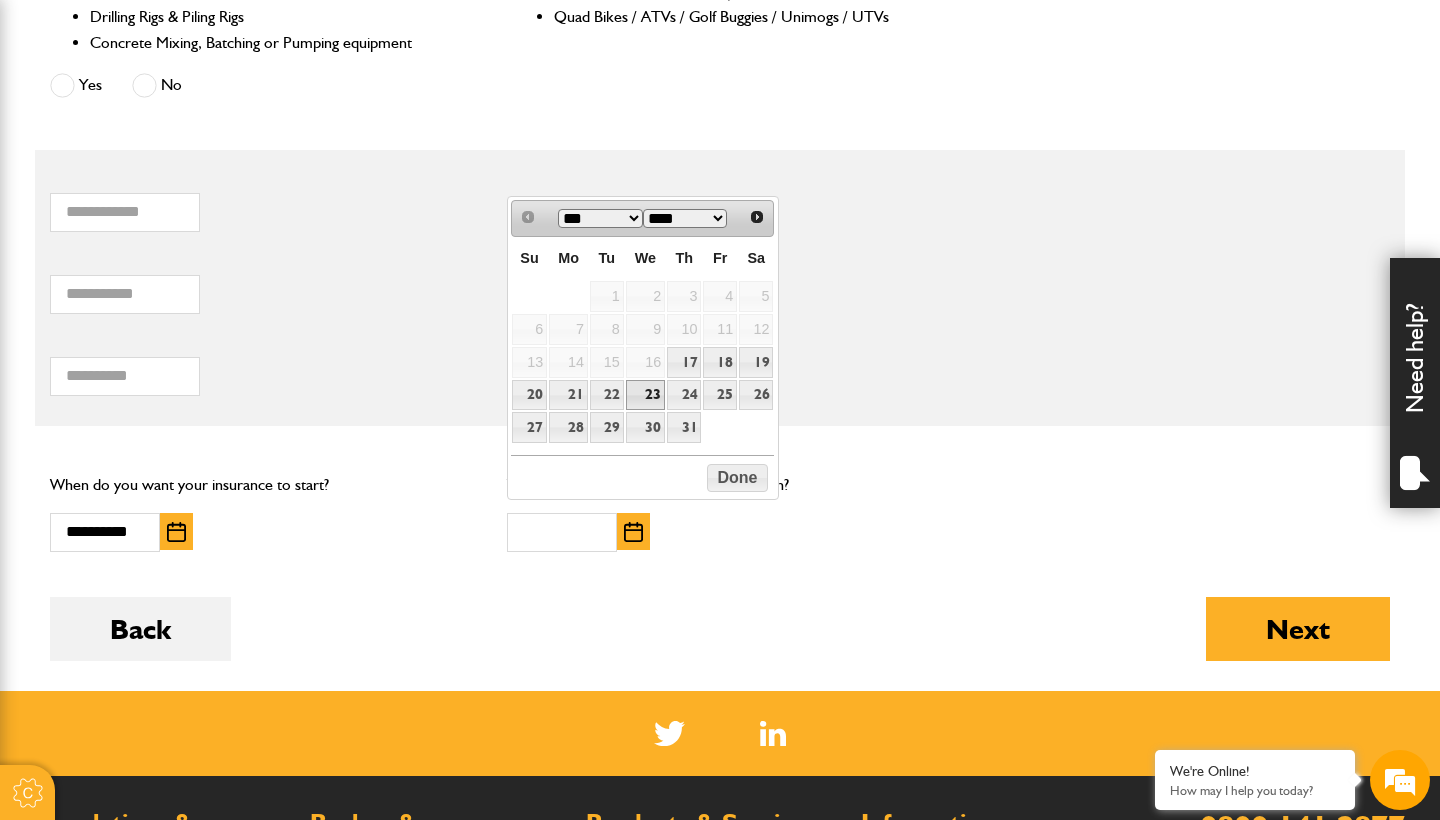 click on "23" at bounding box center (645, 395) 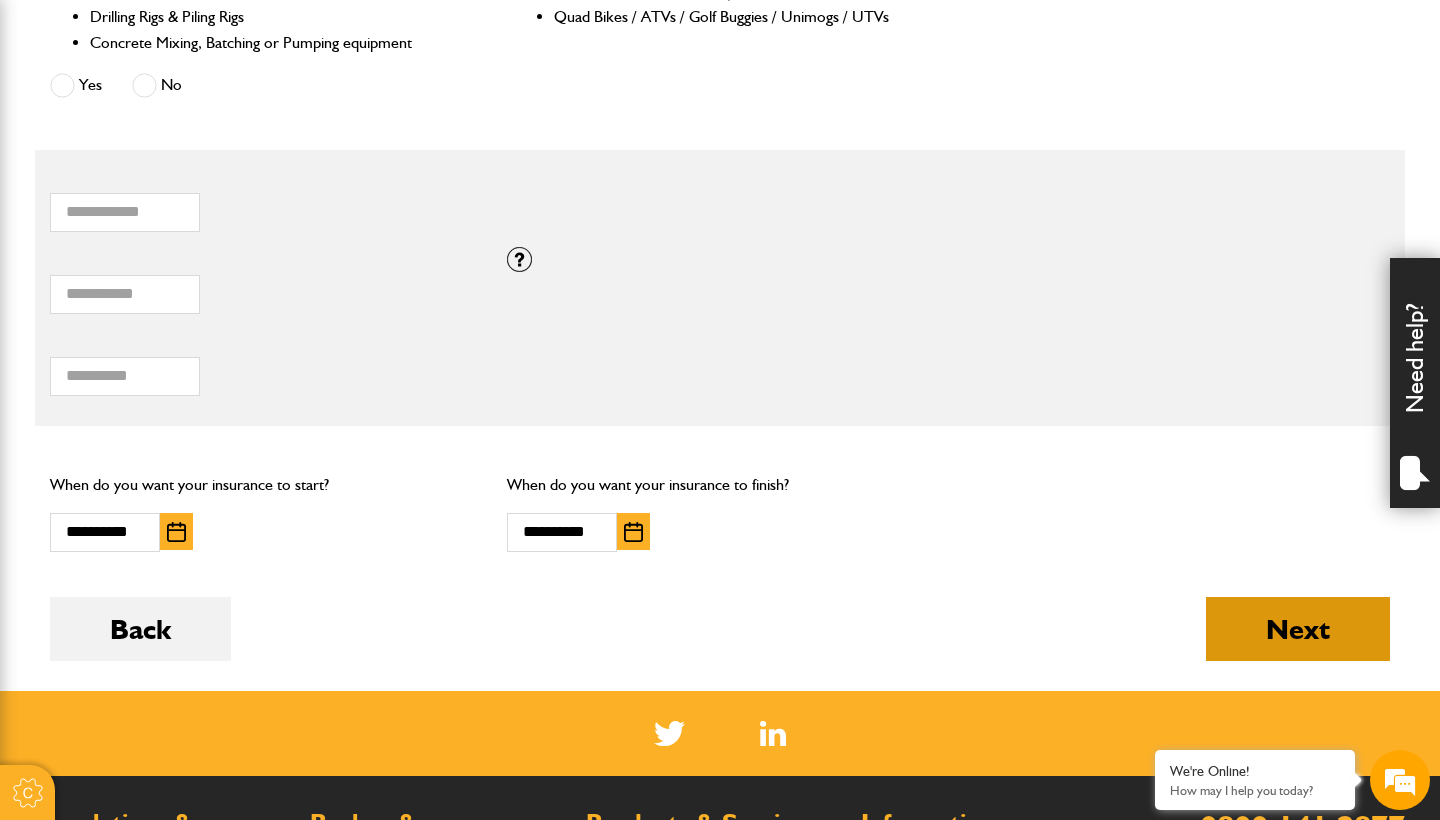 click on "Next" at bounding box center (1298, 629) 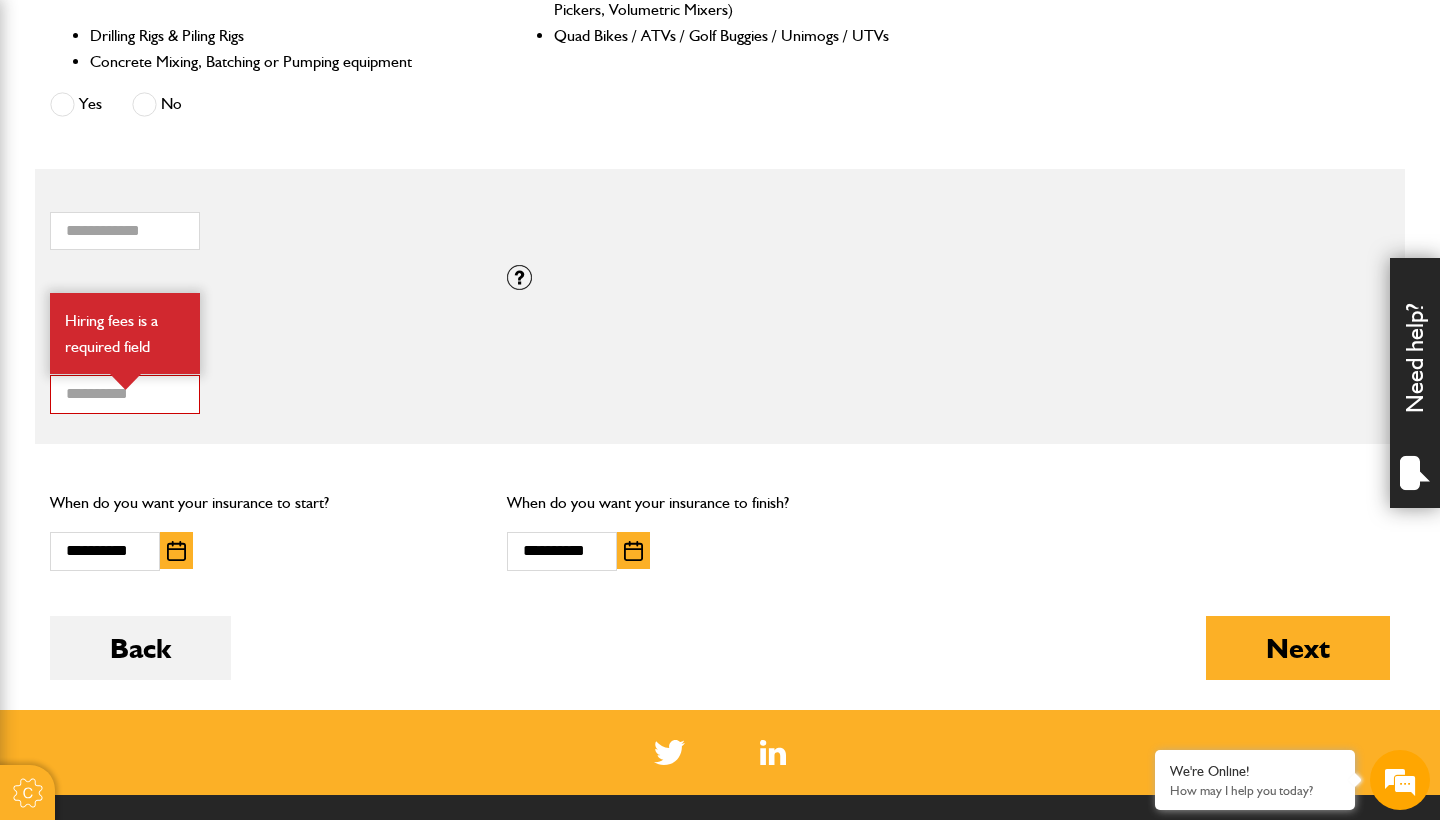scroll, scrollTop: 1270, scrollLeft: 0, axis: vertical 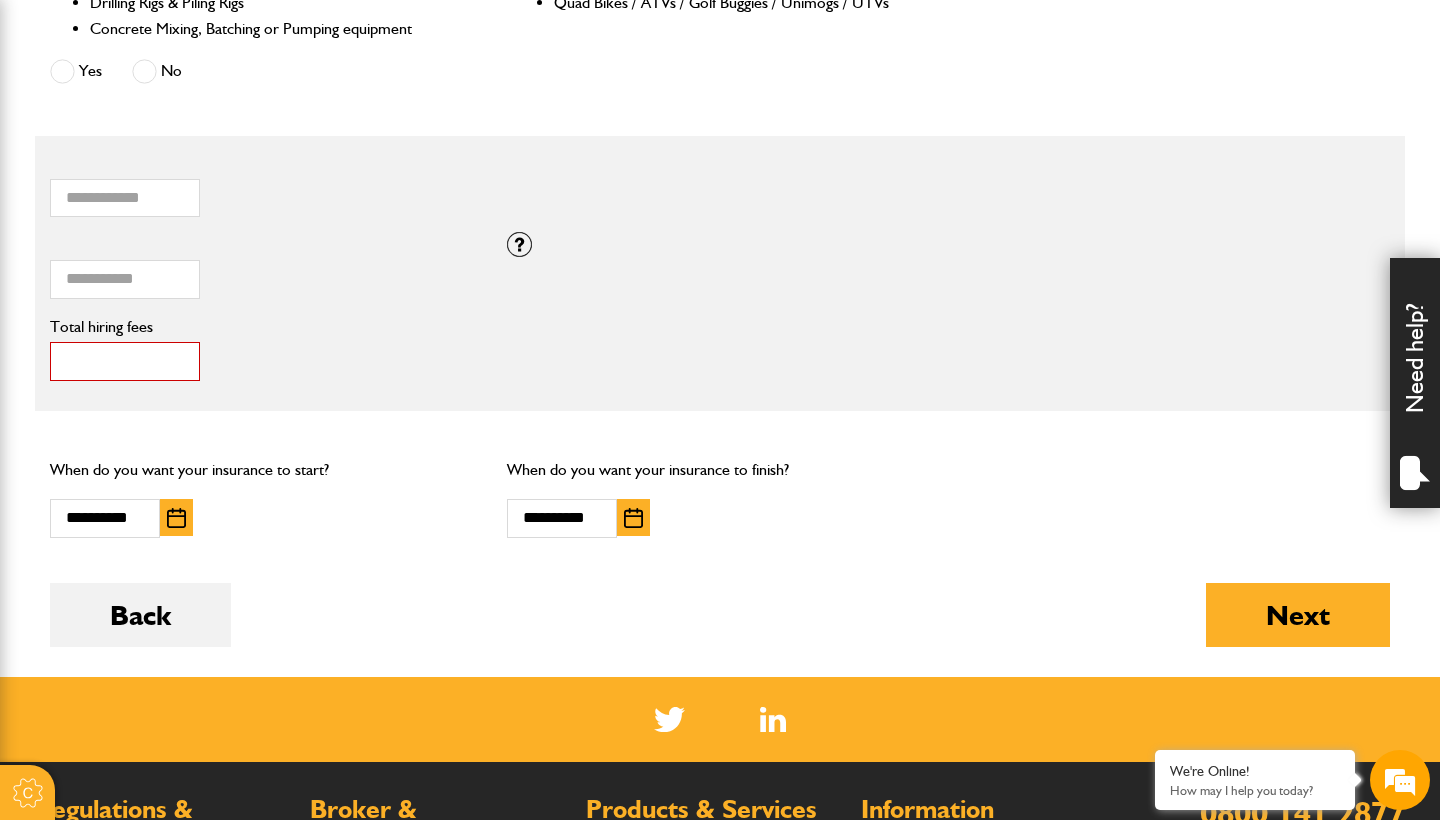 click on "*" at bounding box center (125, 361) 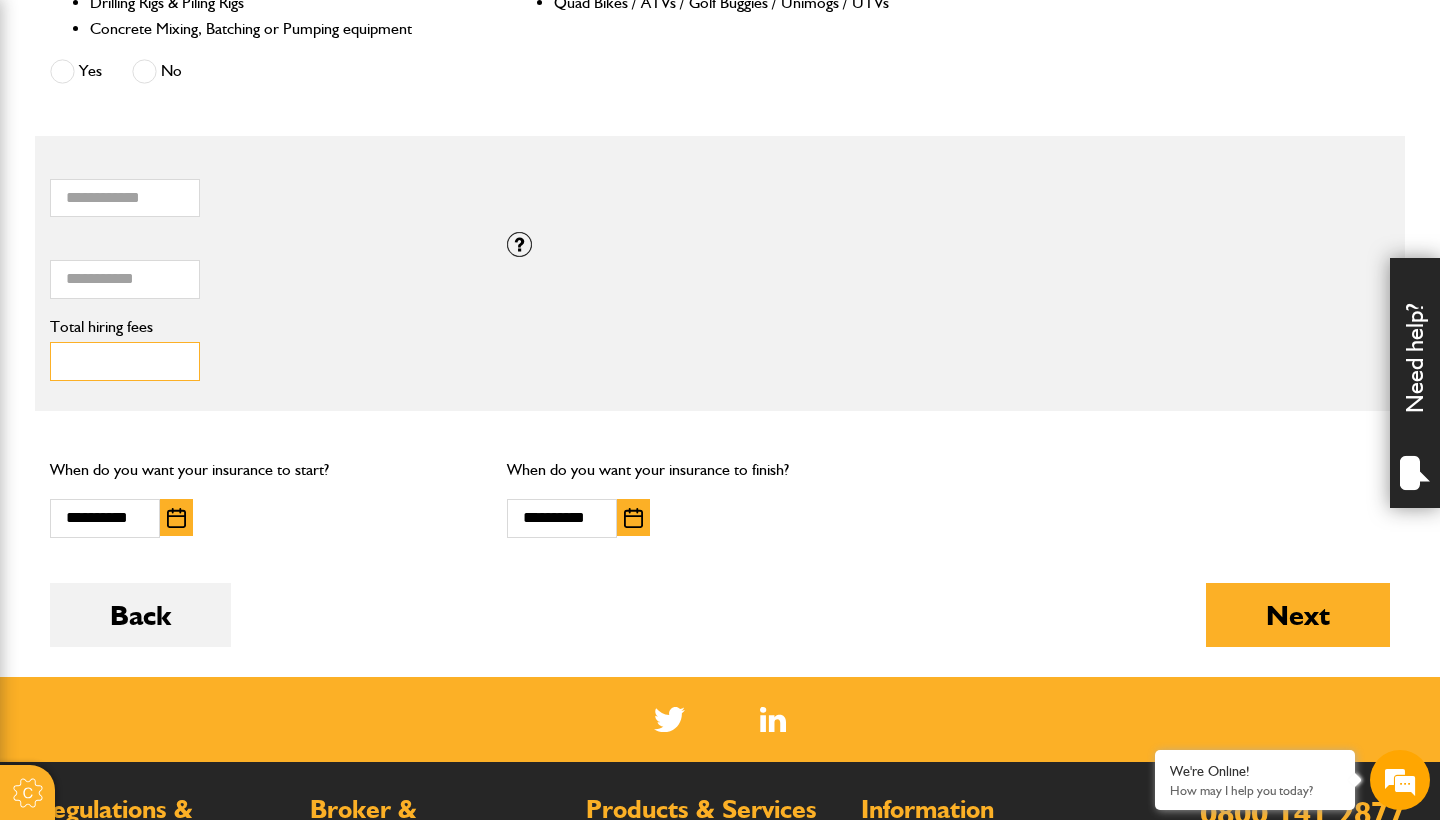 type on "****" 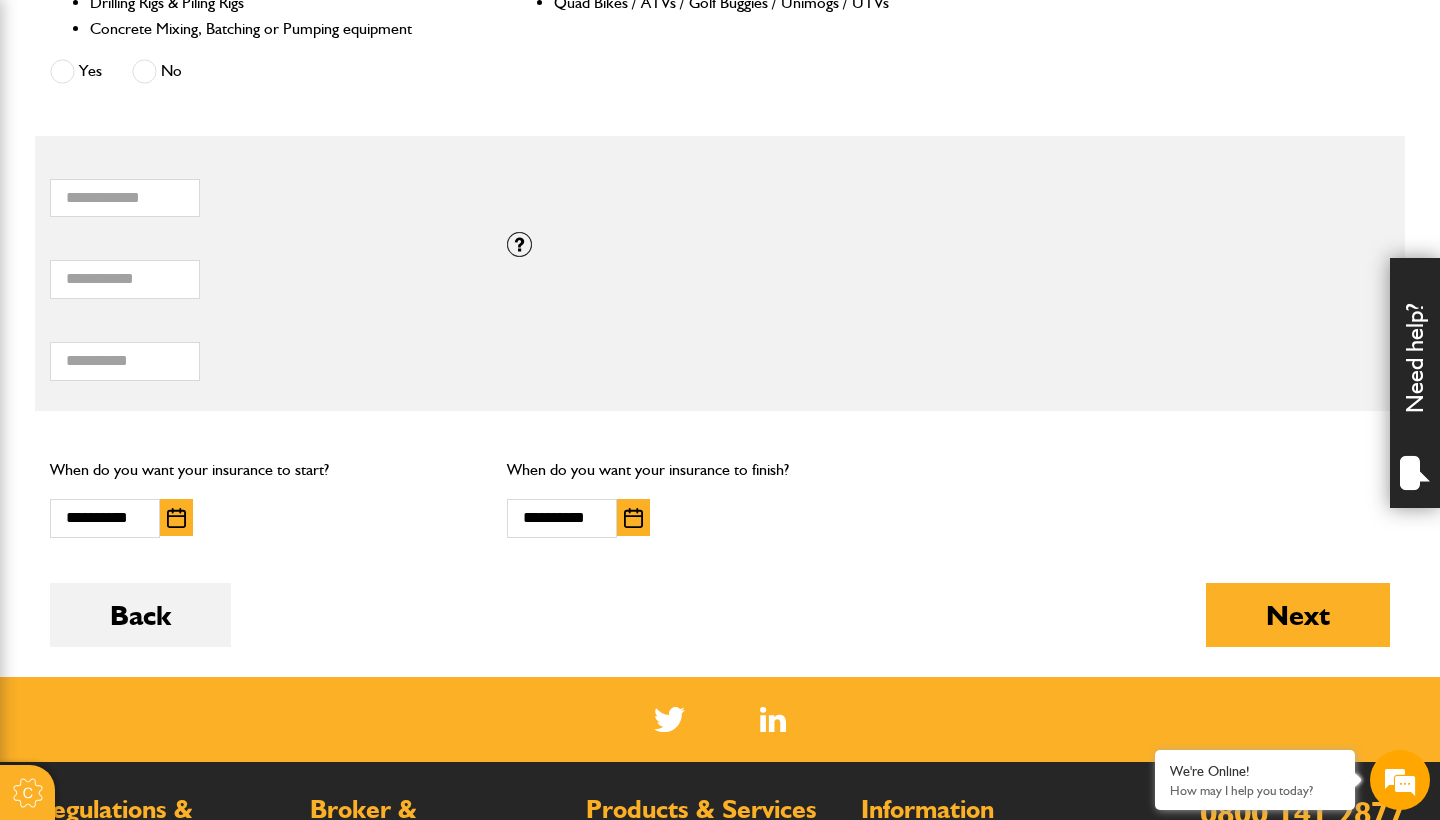 click on "Do you need more than £5,000,000 of liability cover?
Yes
No
Which of these activities are you involved with?
Plant hire only
Groundworks only
Plant hire and groundworks
Please indicate the proportion of time typically spent on ground works and plant hire:
Ground works
100%
0%   Plant hire
Are you engaged in any of these activities?
Demolition
Seawall, Docks or Marina Construction
Small Tool Hire (e.g. Power Tools, Hand Tools)
Work involving Water Courses or Tidal Areas
Working on or from Barges
Quarrying, Mining or Tunnelling
Forestry or Tree Felling
Scaffolding
Dredging
Scrap Metal / Waste Recycling / Waste Transfer / Skip Hire or Landfill
Road Surfacing including the use of Hot Tar or Asphalt
Yes
No
Is the equipment you want to insure any of the following?
Timber and Forestry Plant (including Forwarders, Harvesters, Chippers and Shredders)
Cranes" at bounding box center (720, 64) 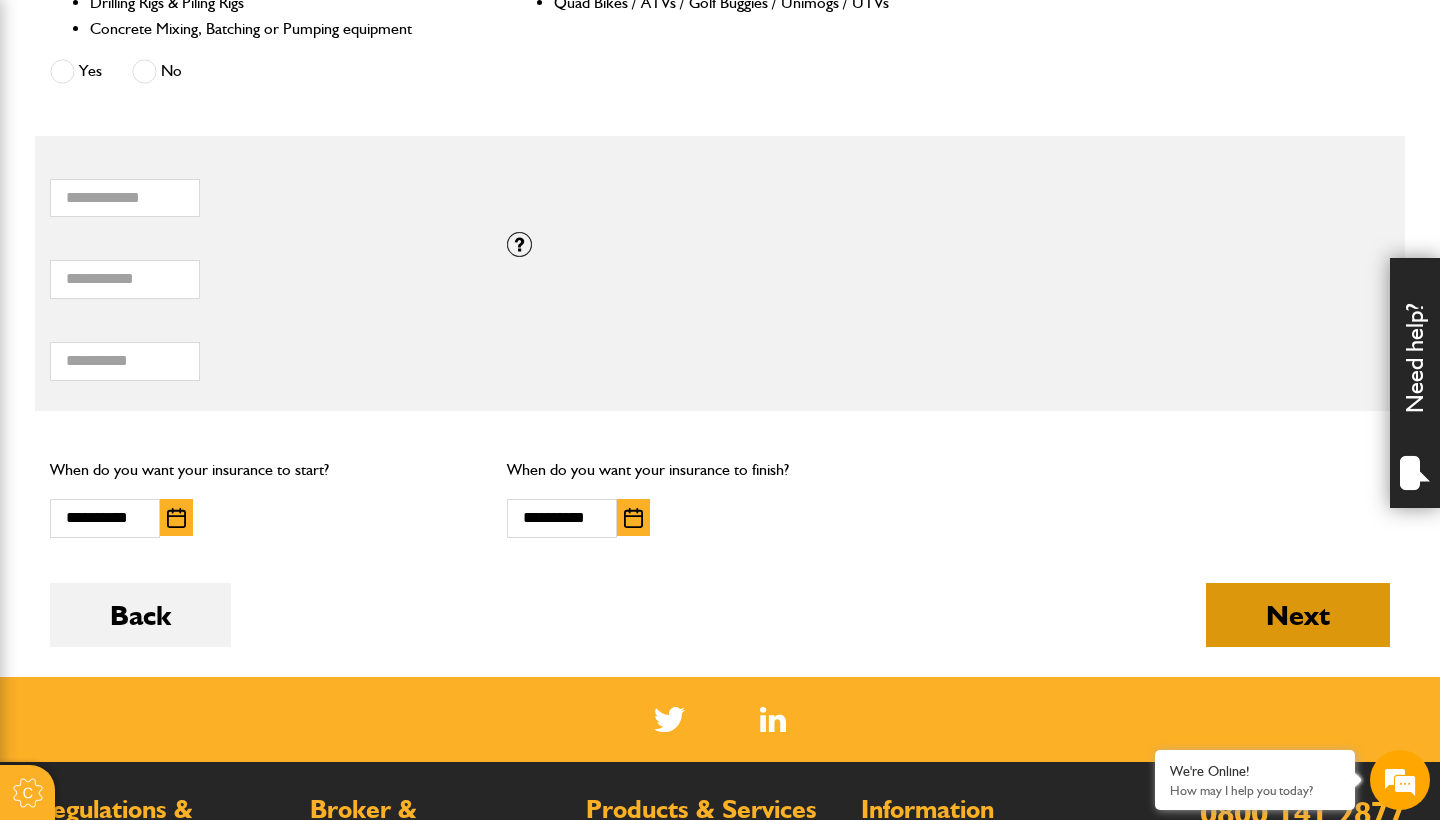 click on "Next" at bounding box center [1298, 615] 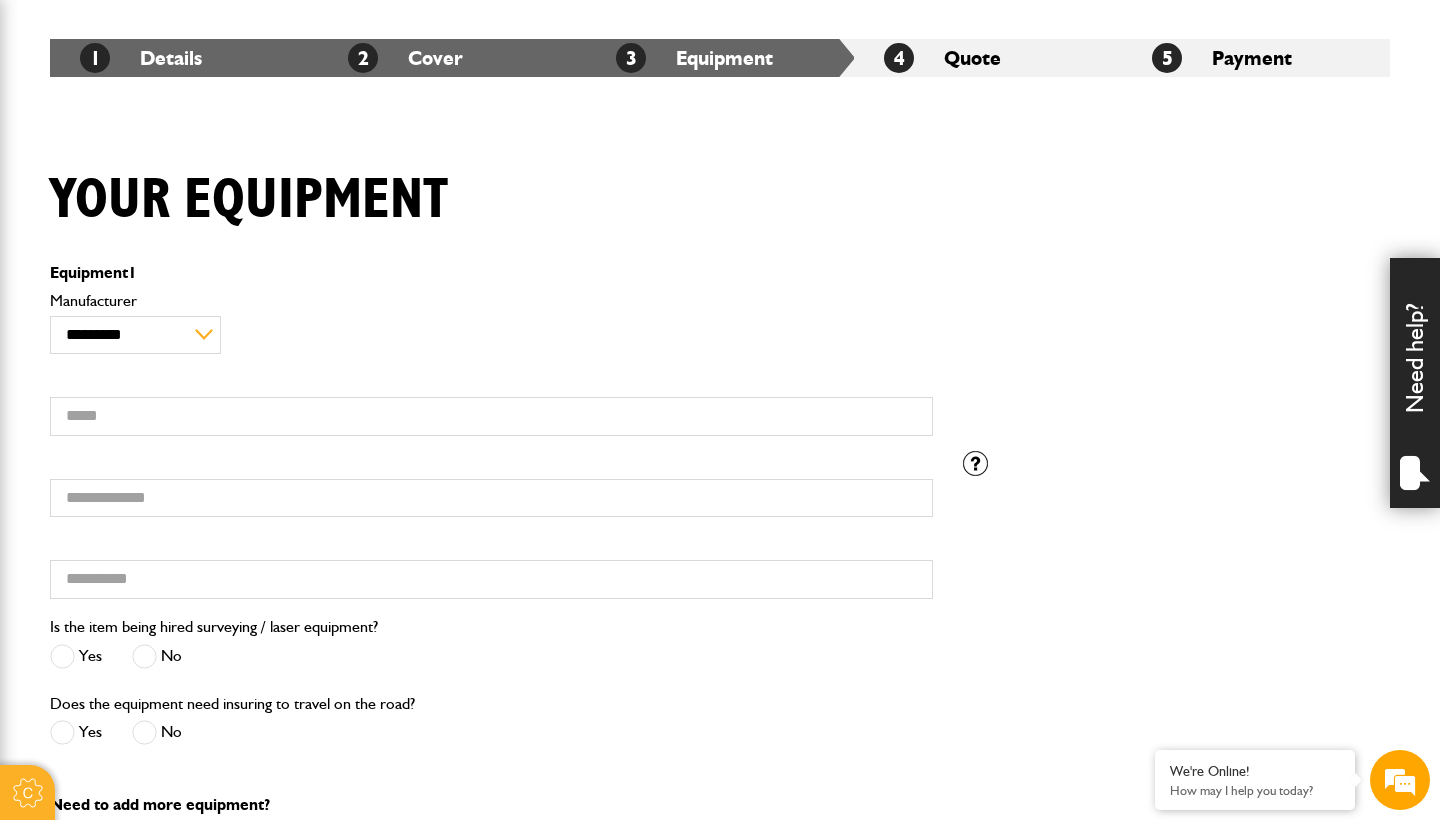 scroll, scrollTop: 384, scrollLeft: 0, axis: vertical 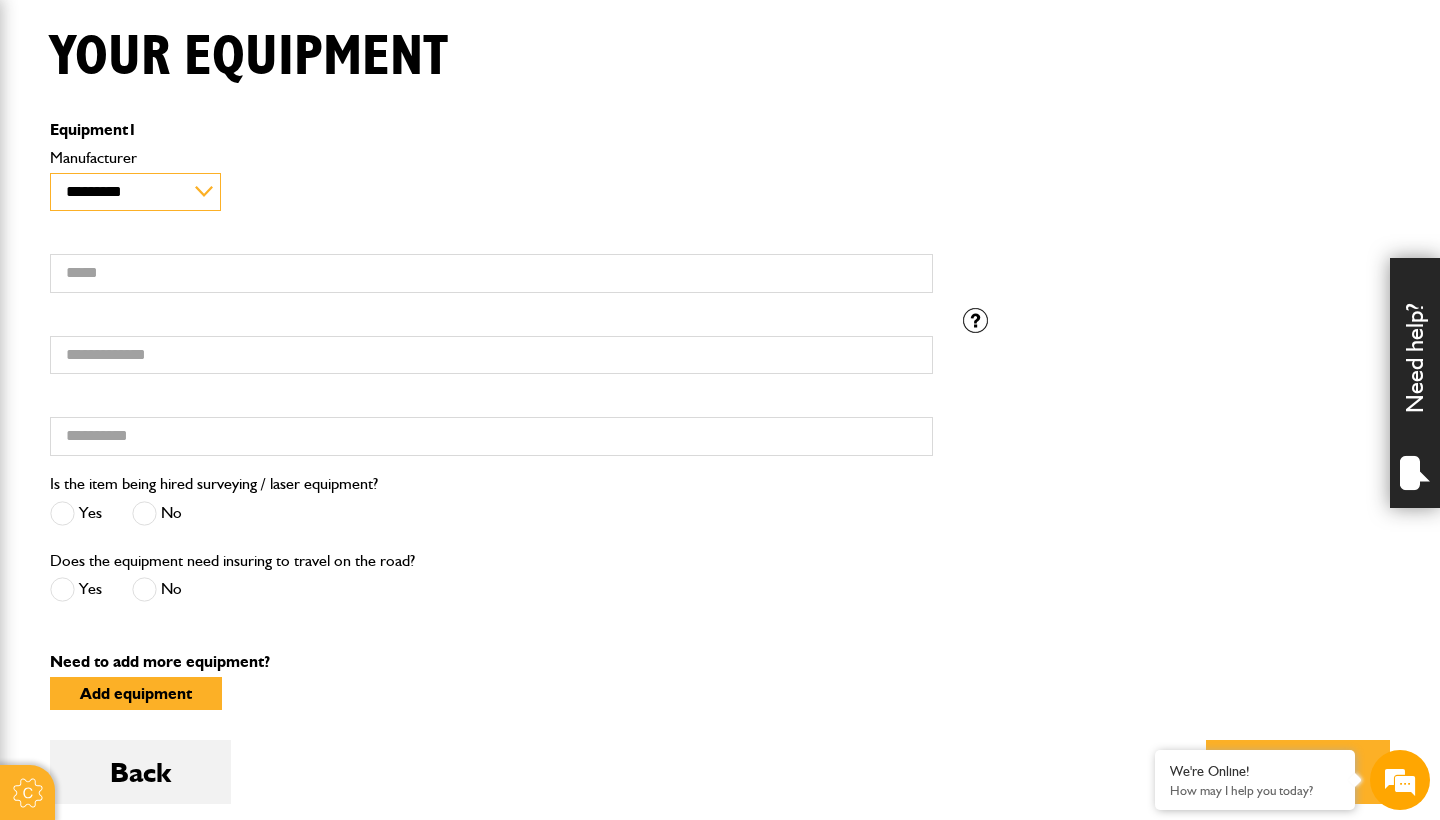 click on "**********" at bounding box center (135, 192) 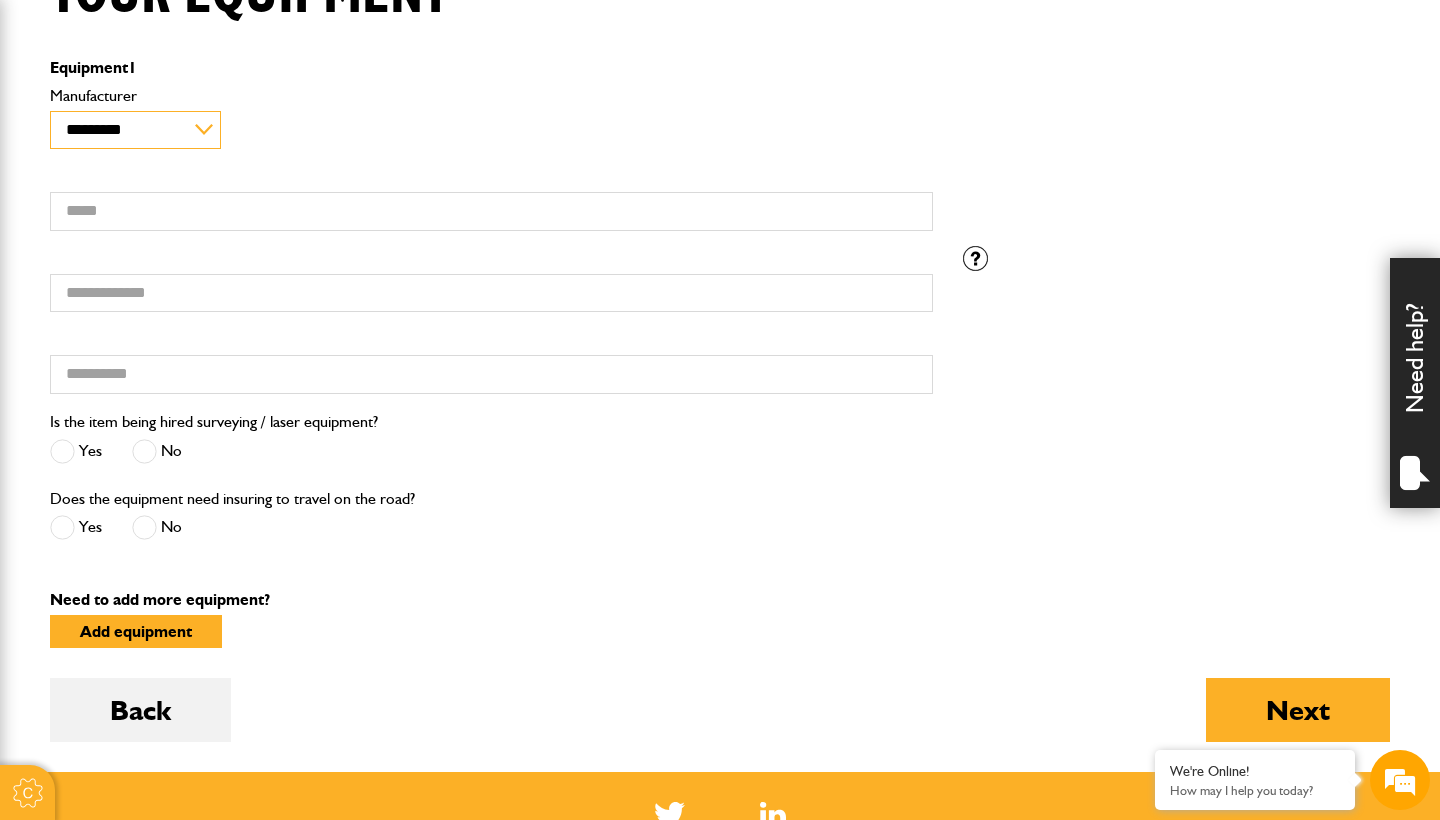 scroll, scrollTop: 489, scrollLeft: 0, axis: vertical 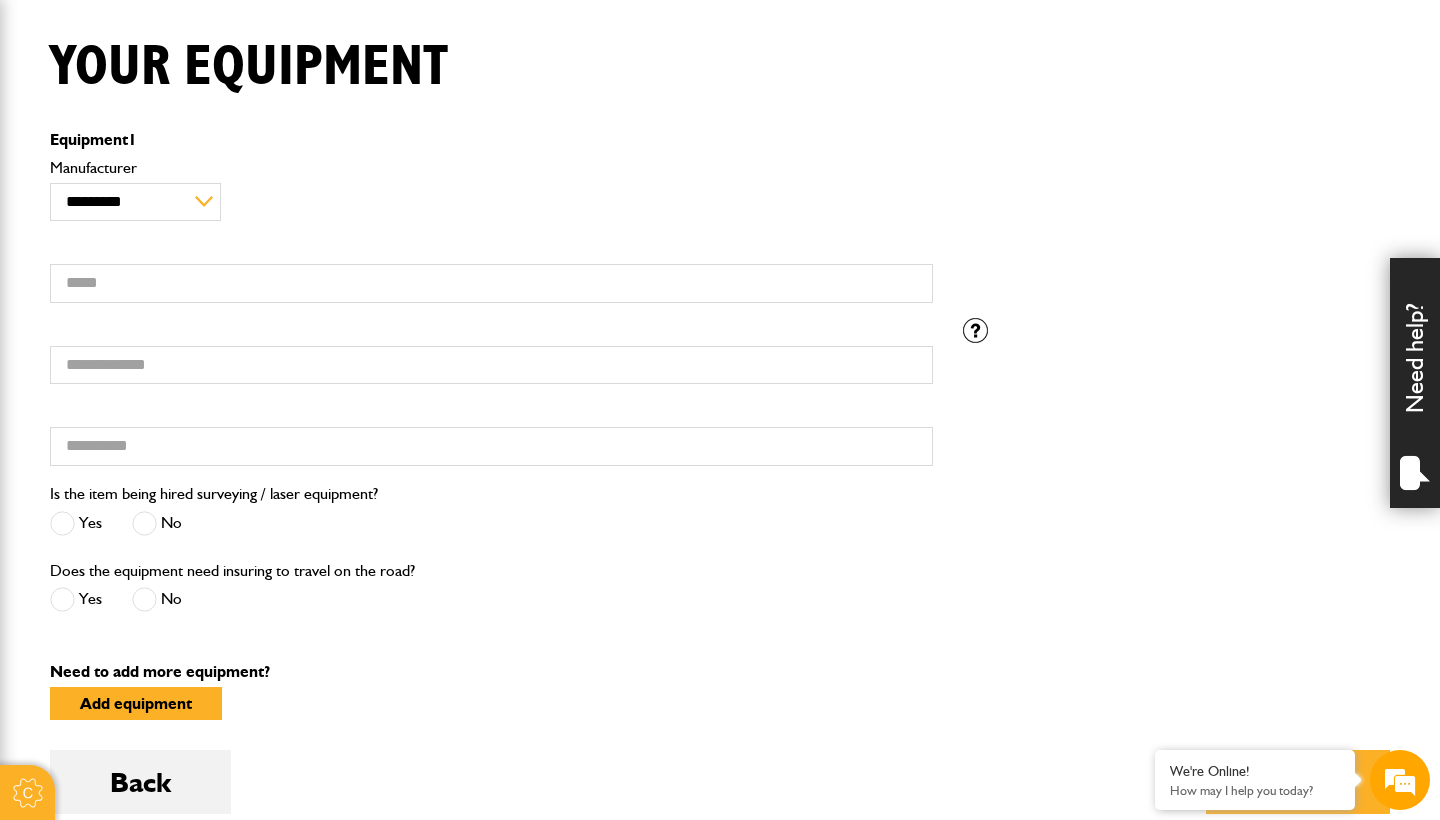 click at bounding box center (144, 523) 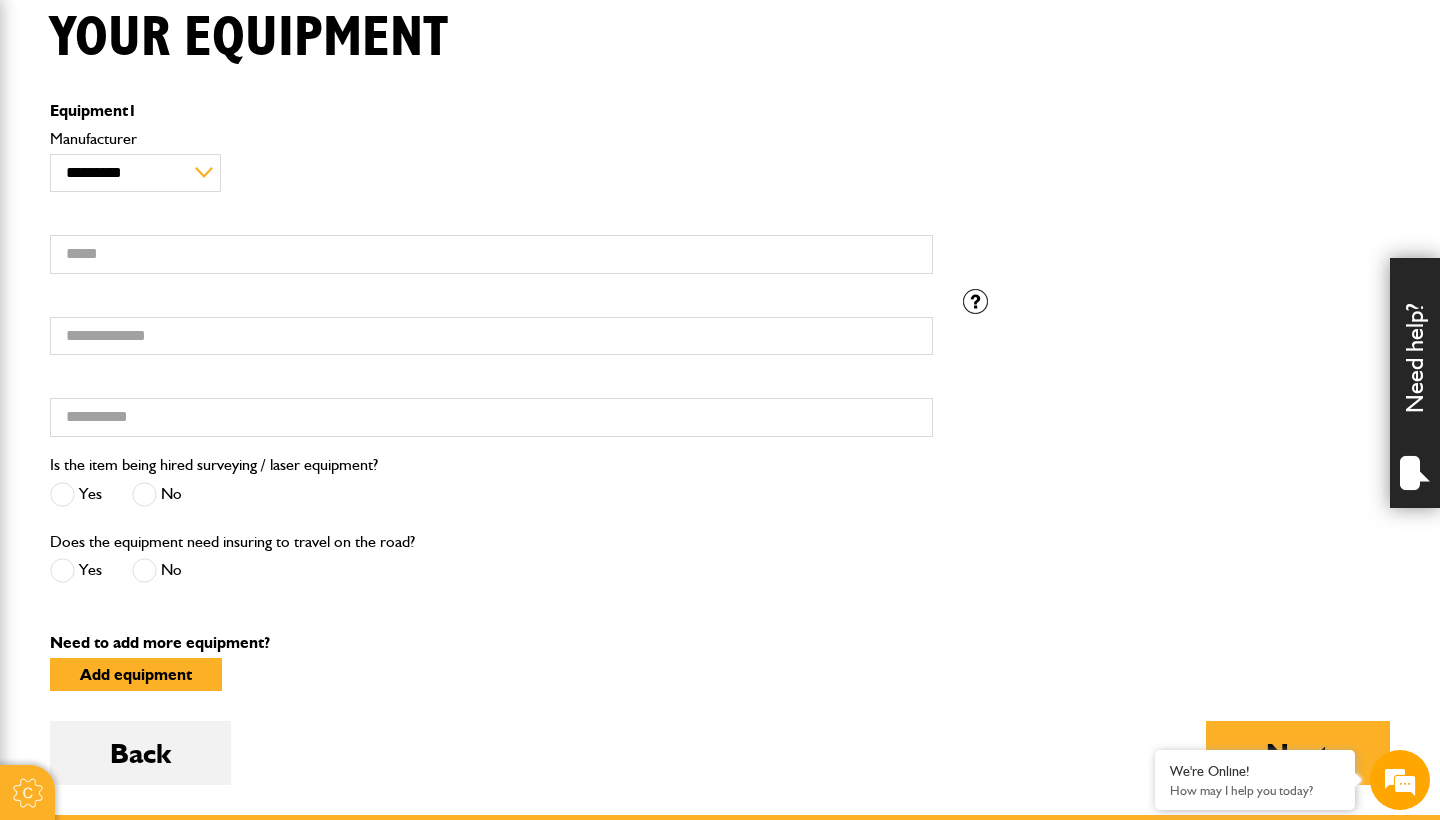 scroll, scrollTop: 530, scrollLeft: 0, axis: vertical 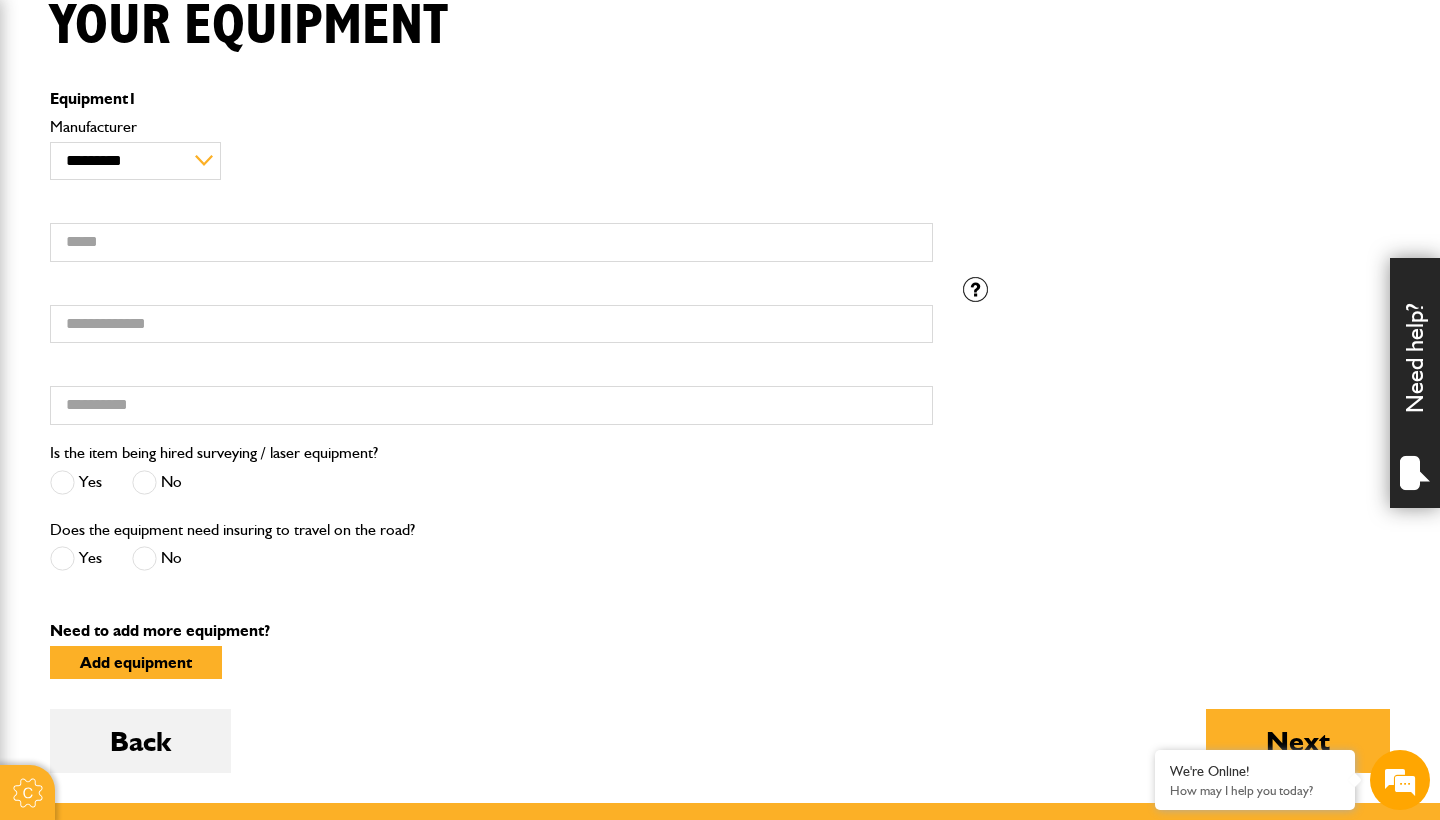 click at bounding box center [144, 558] 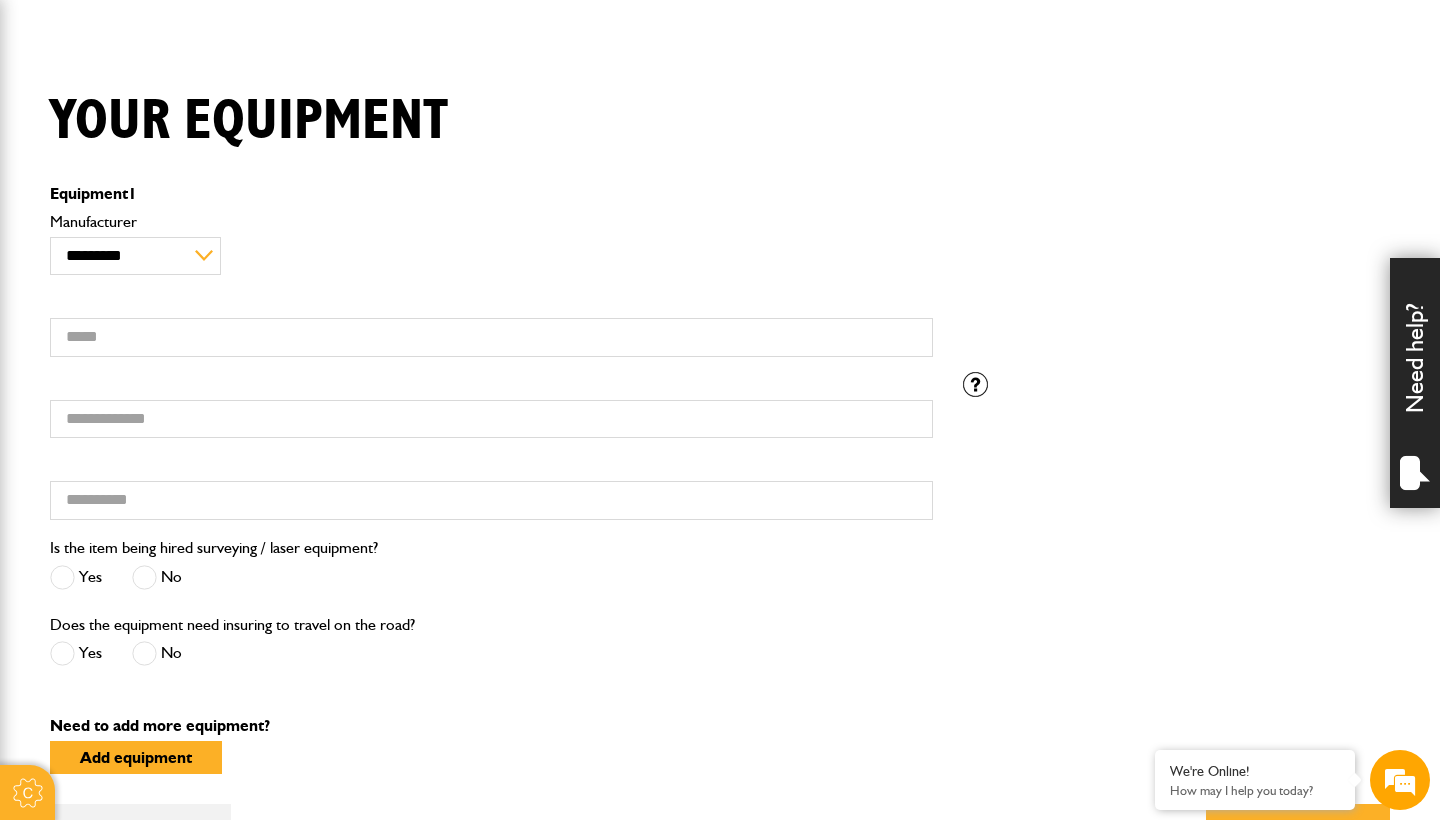 scroll, scrollTop: 424, scrollLeft: 0, axis: vertical 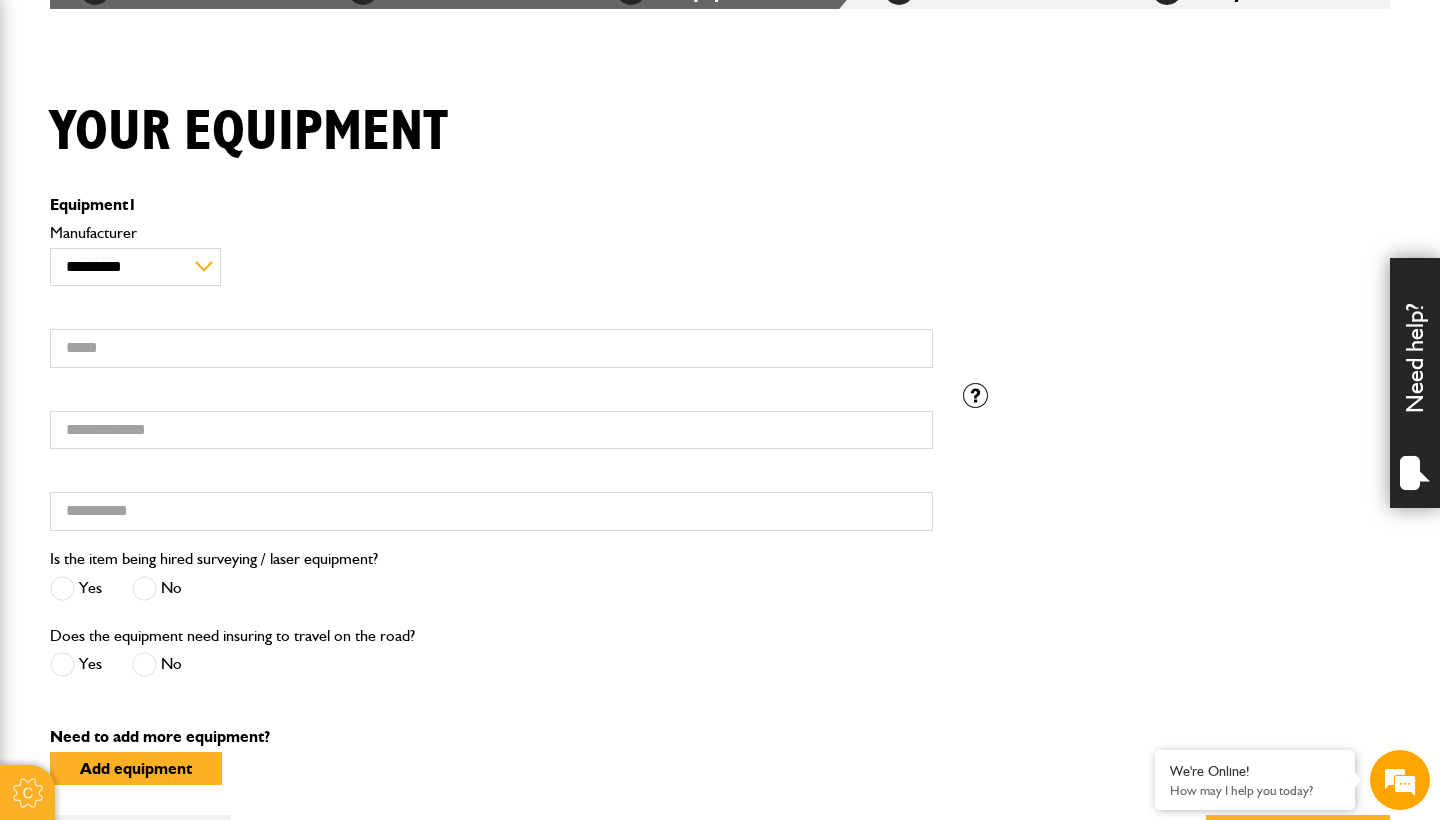 click on "**********" at bounding box center [491, 301] 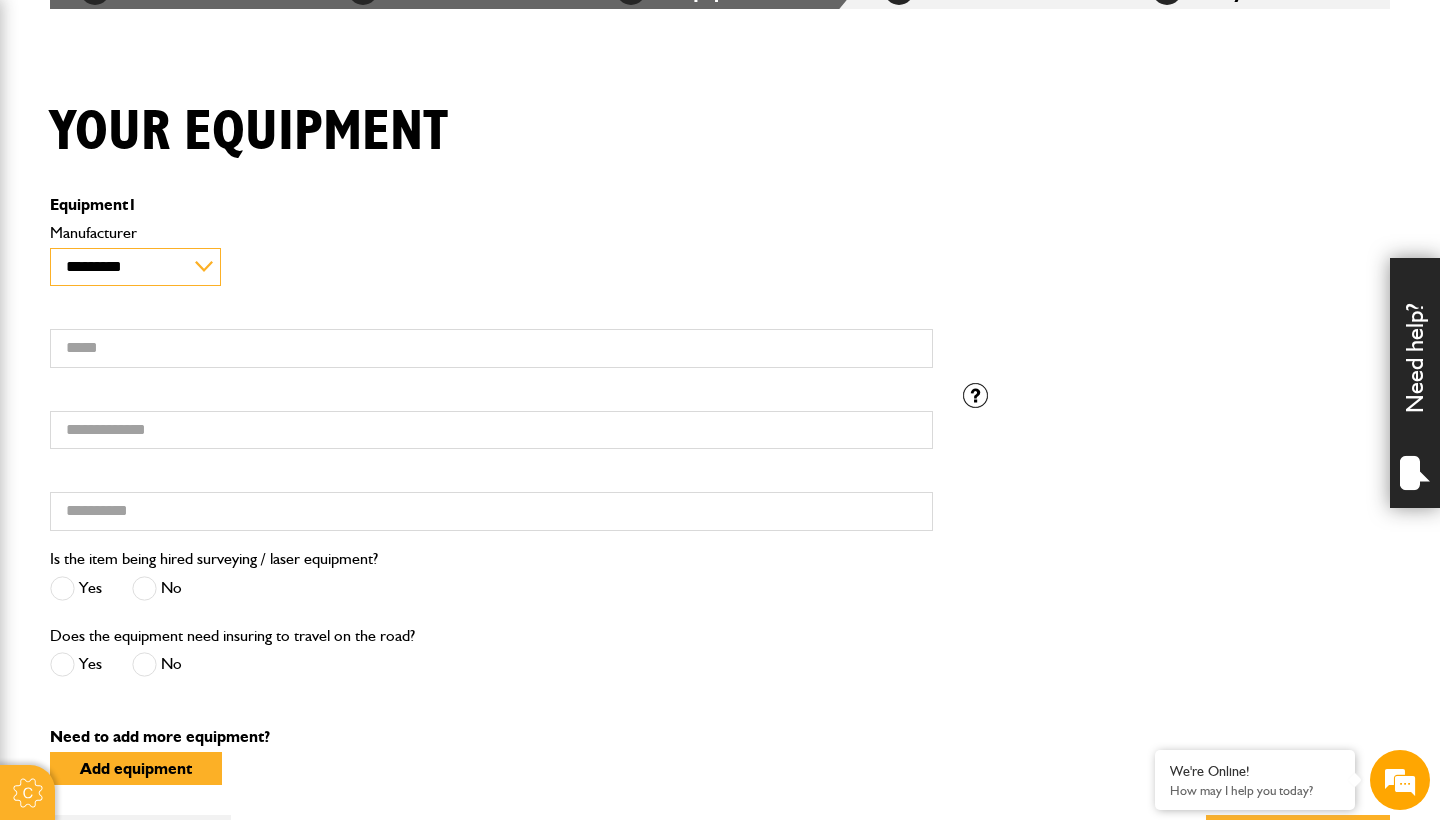 click on "**********" at bounding box center [135, 267] 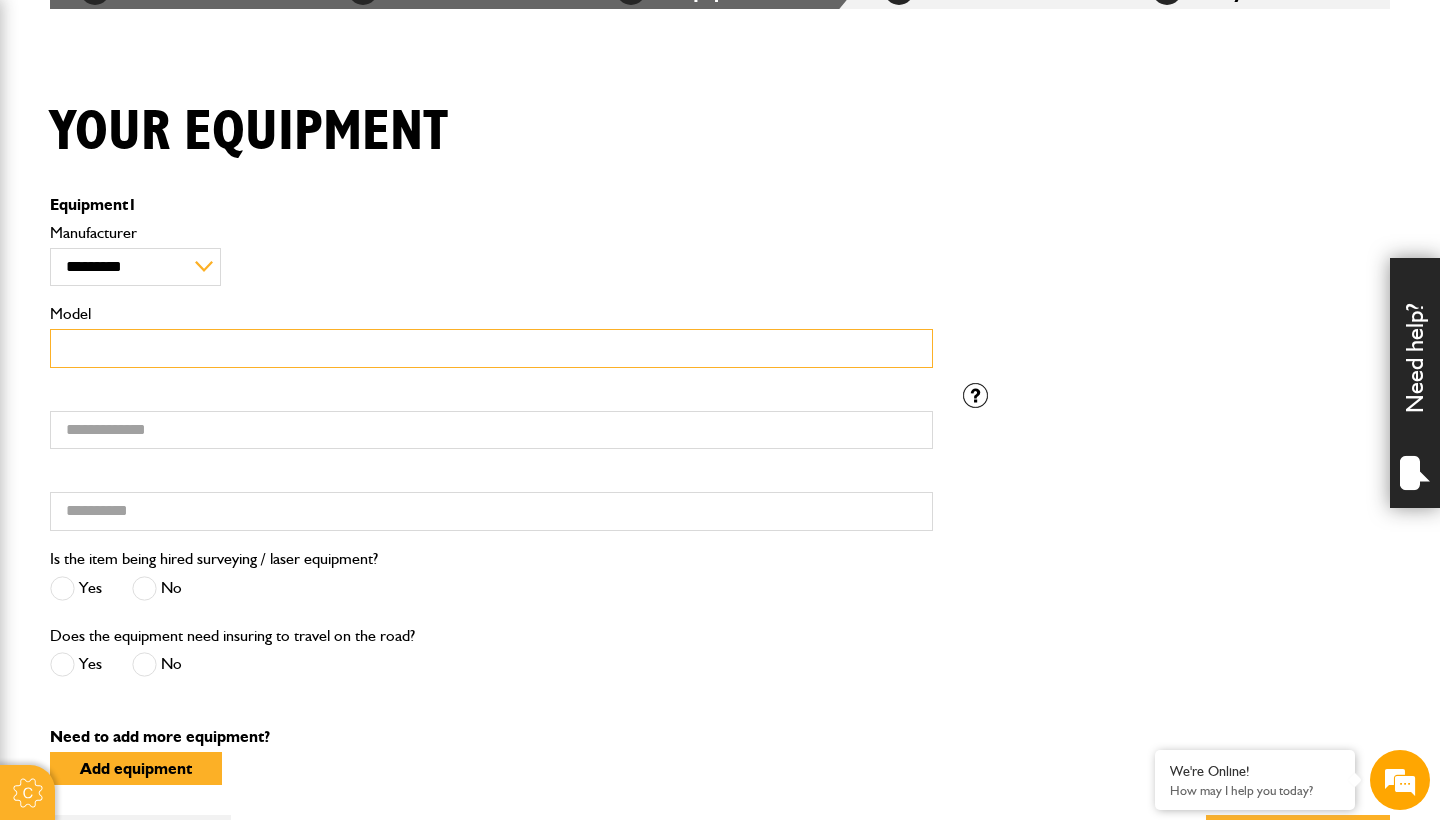 click on "Model" at bounding box center (491, 348) 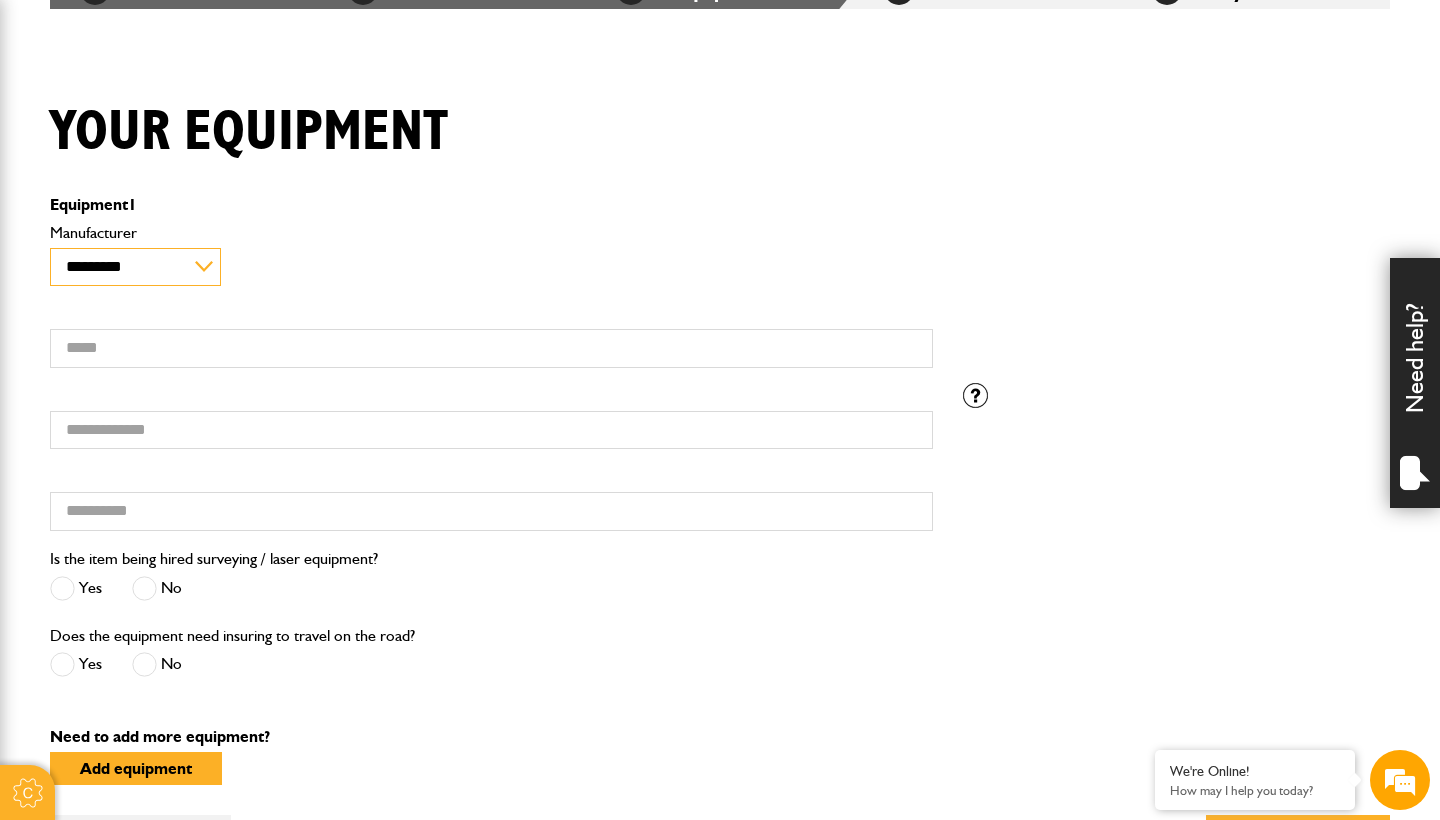 click on "**********" at bounding box center (135, 267) 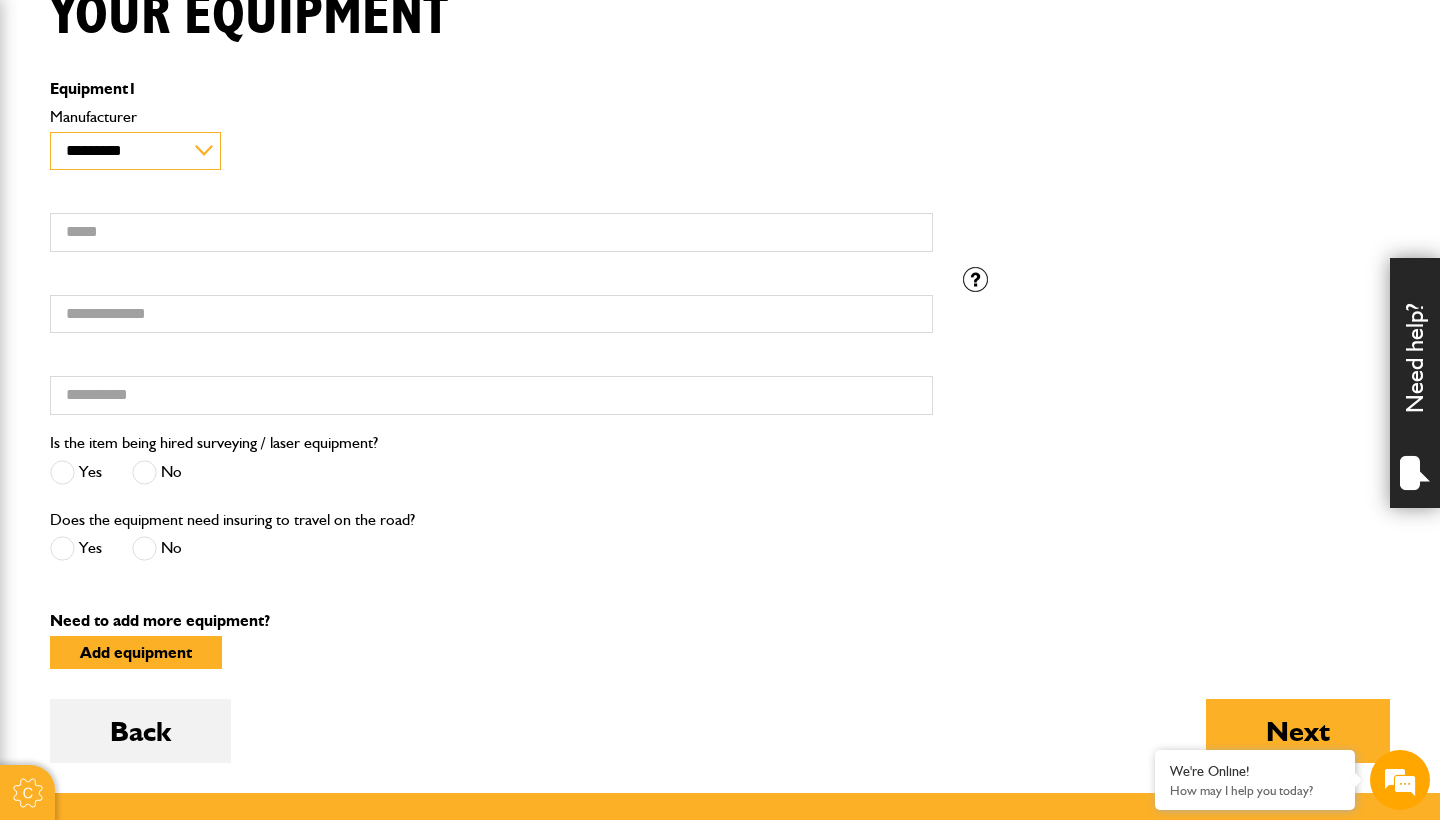 scroll, scrollTop: 538, scrollLeft: 0, axis: vertical 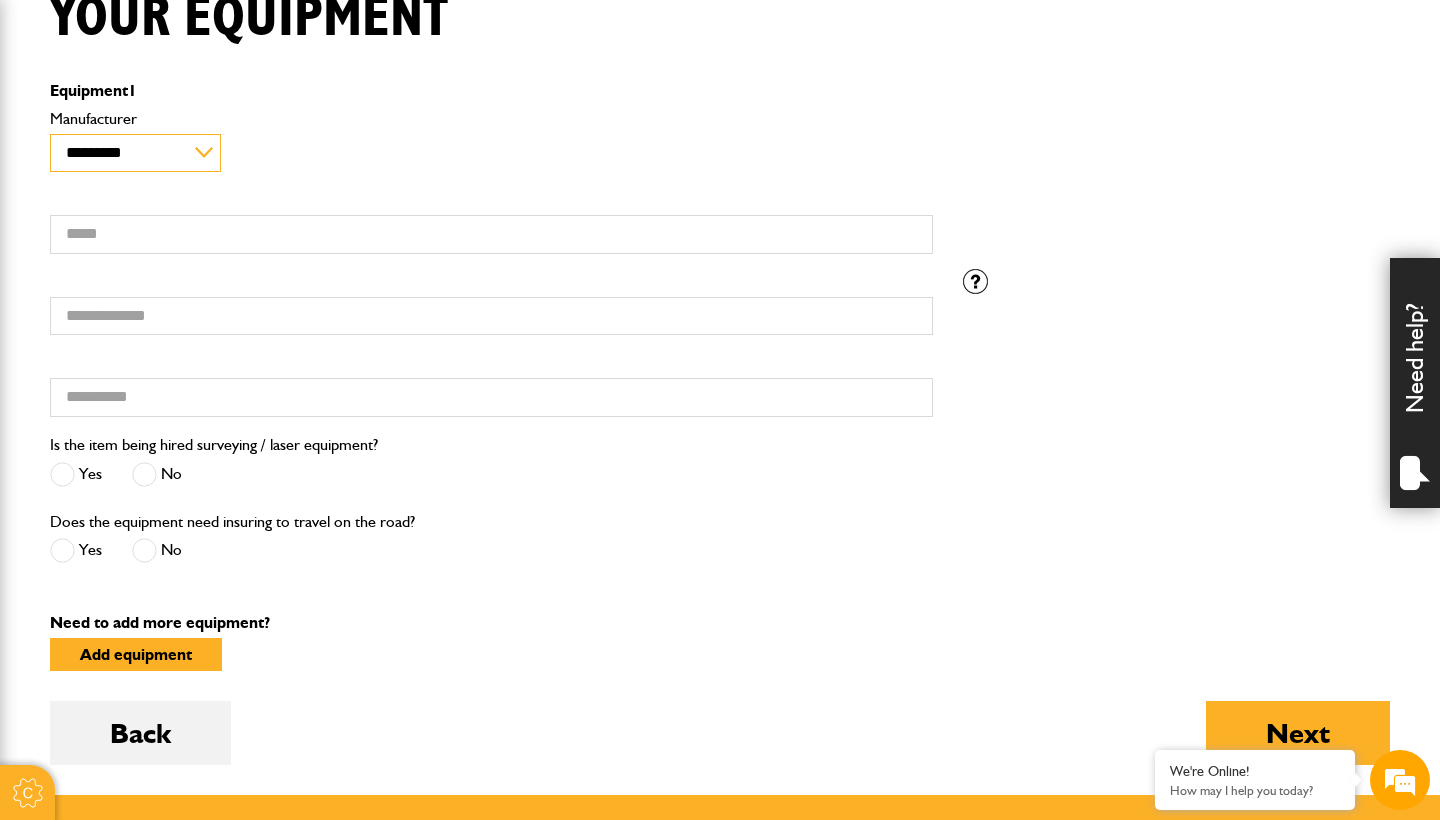 click on "**********" at bounding box center (135, 153) 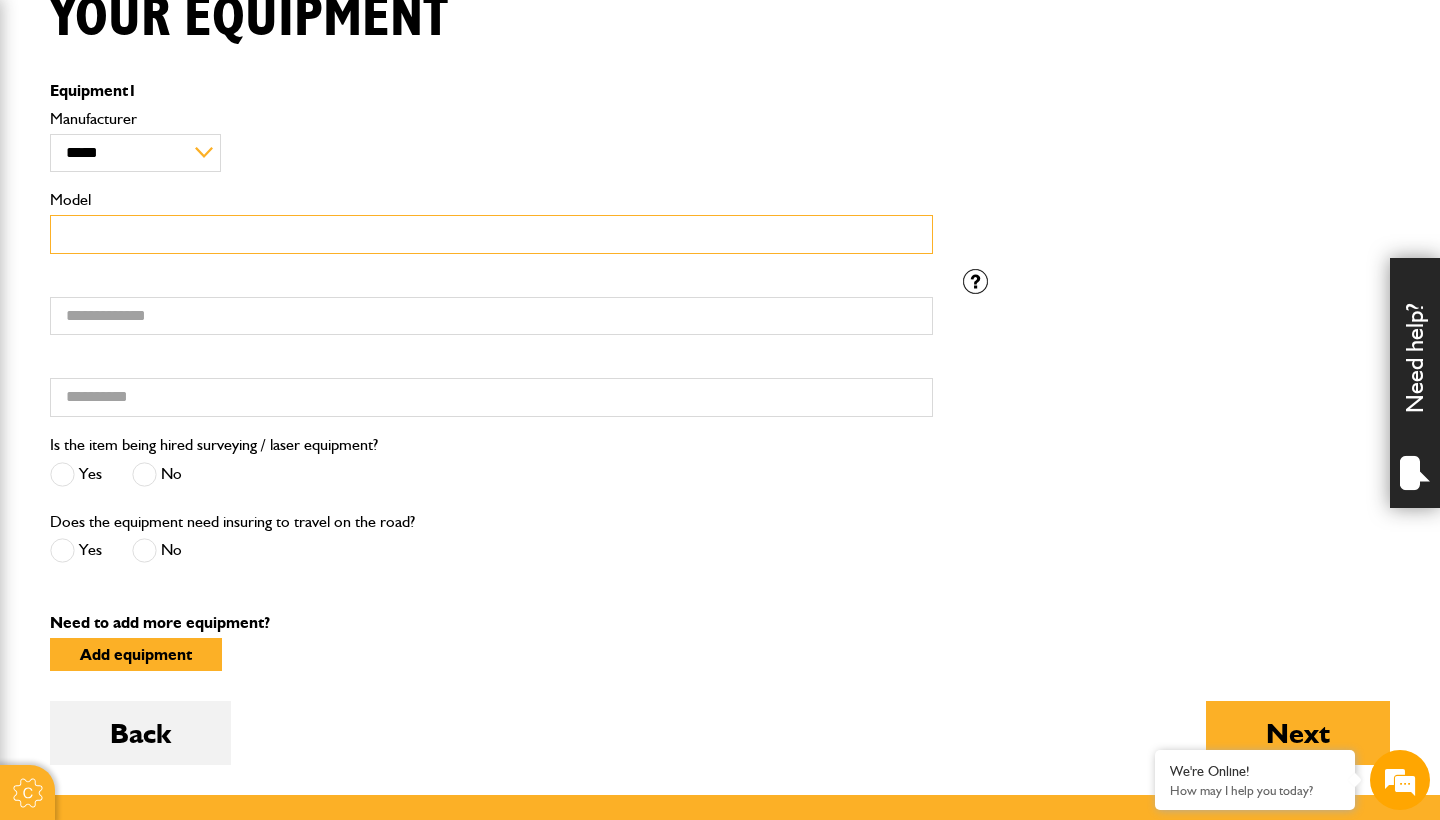 click on "Model" at bounding box center (491, 234) 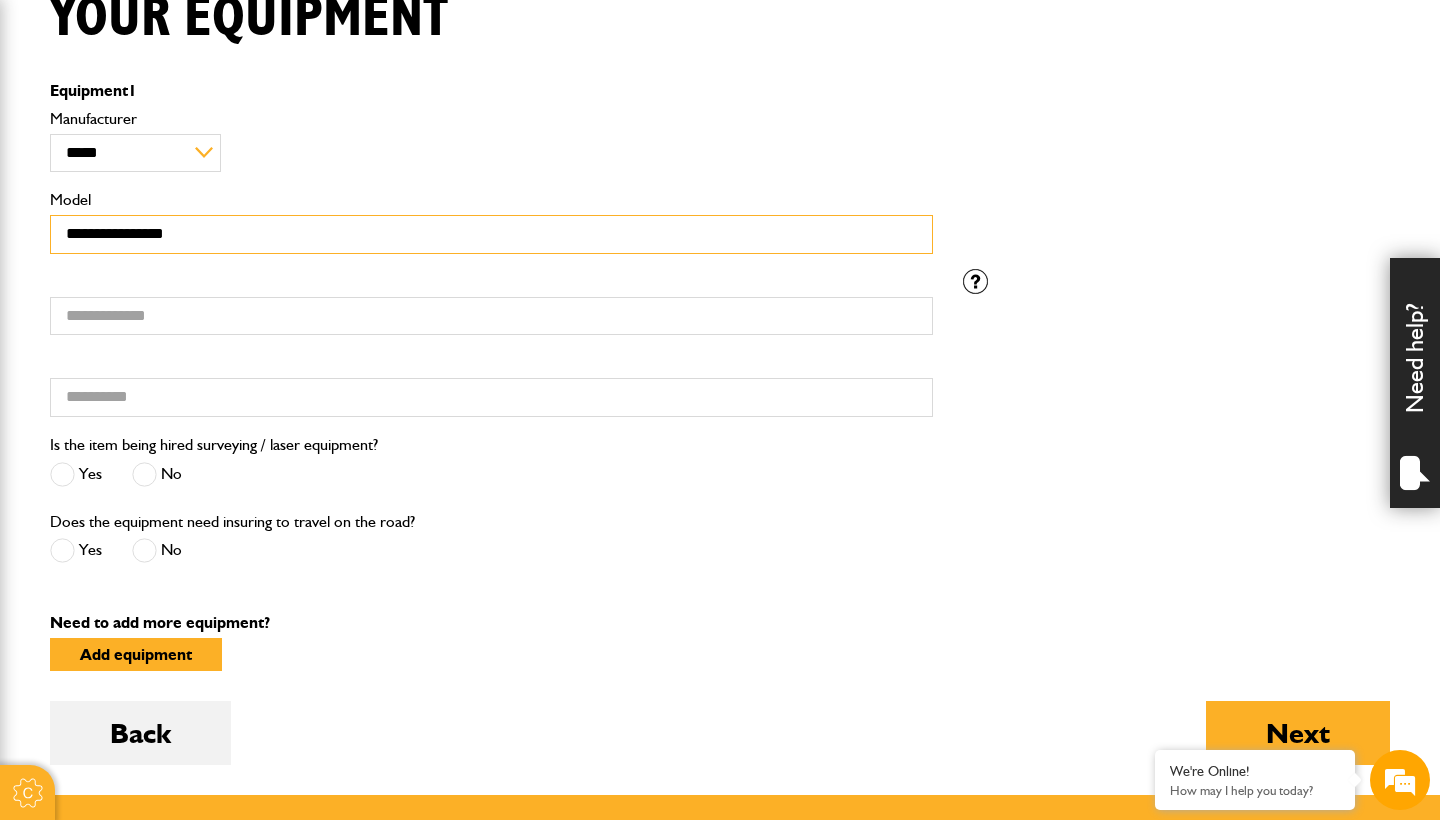 type on "**********" 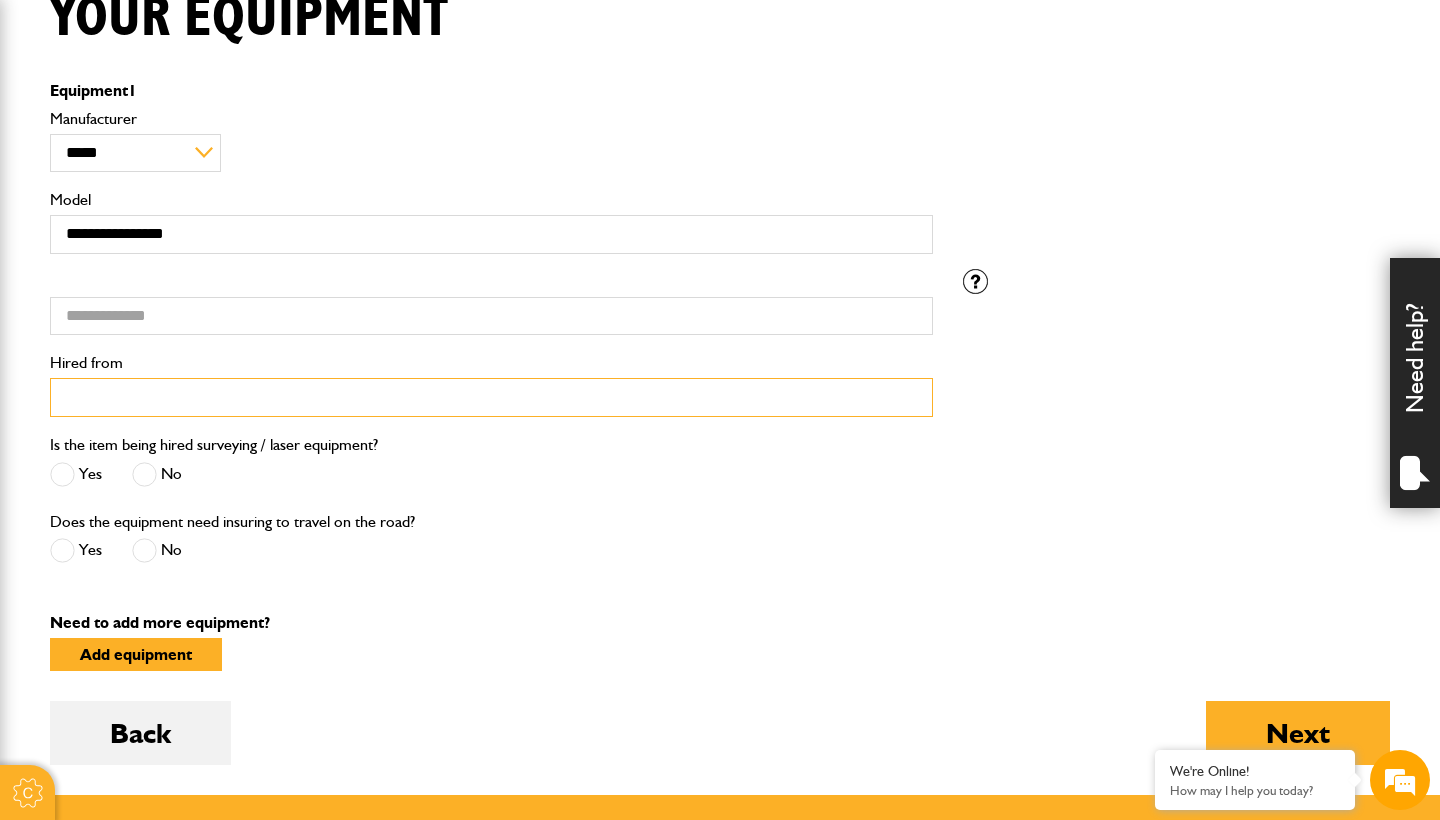 click on "Hired from" at bounding box center [491, 397] 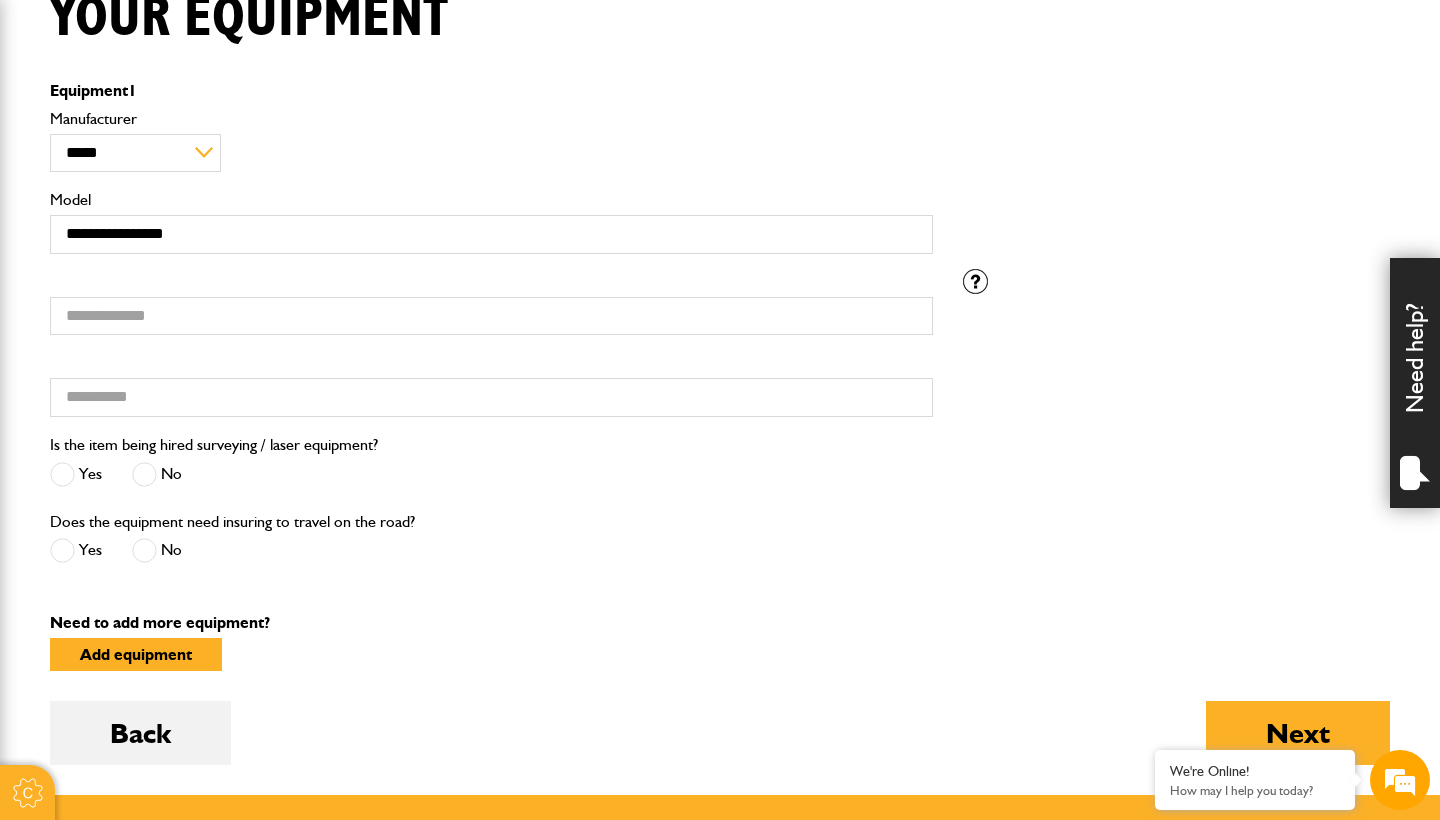 click on "Does the equipment need insuring to travel on the road?
Yes
No" at bounding box center [491, 547] 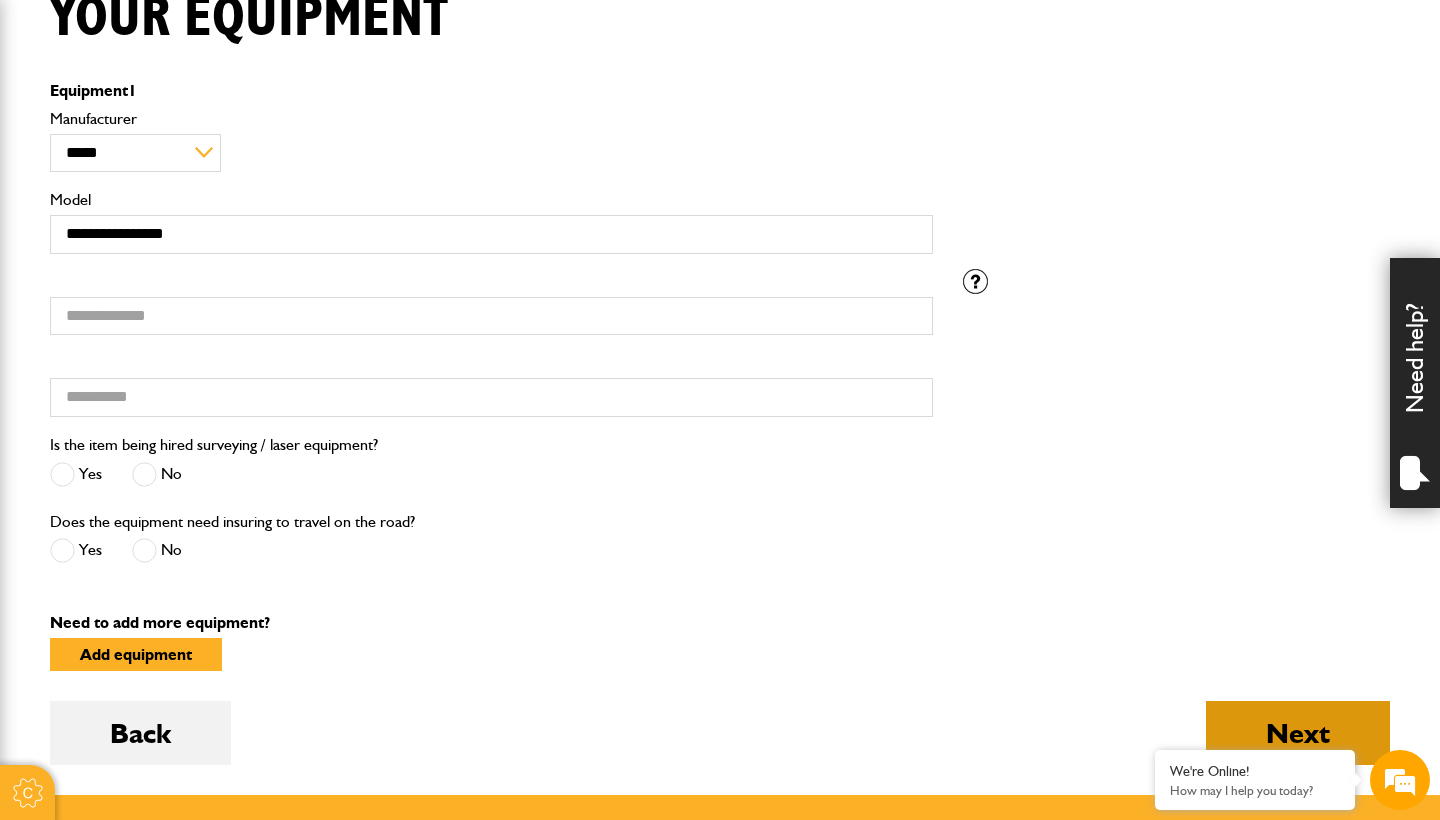 click on "Next" at bounding box center [1298, 733] 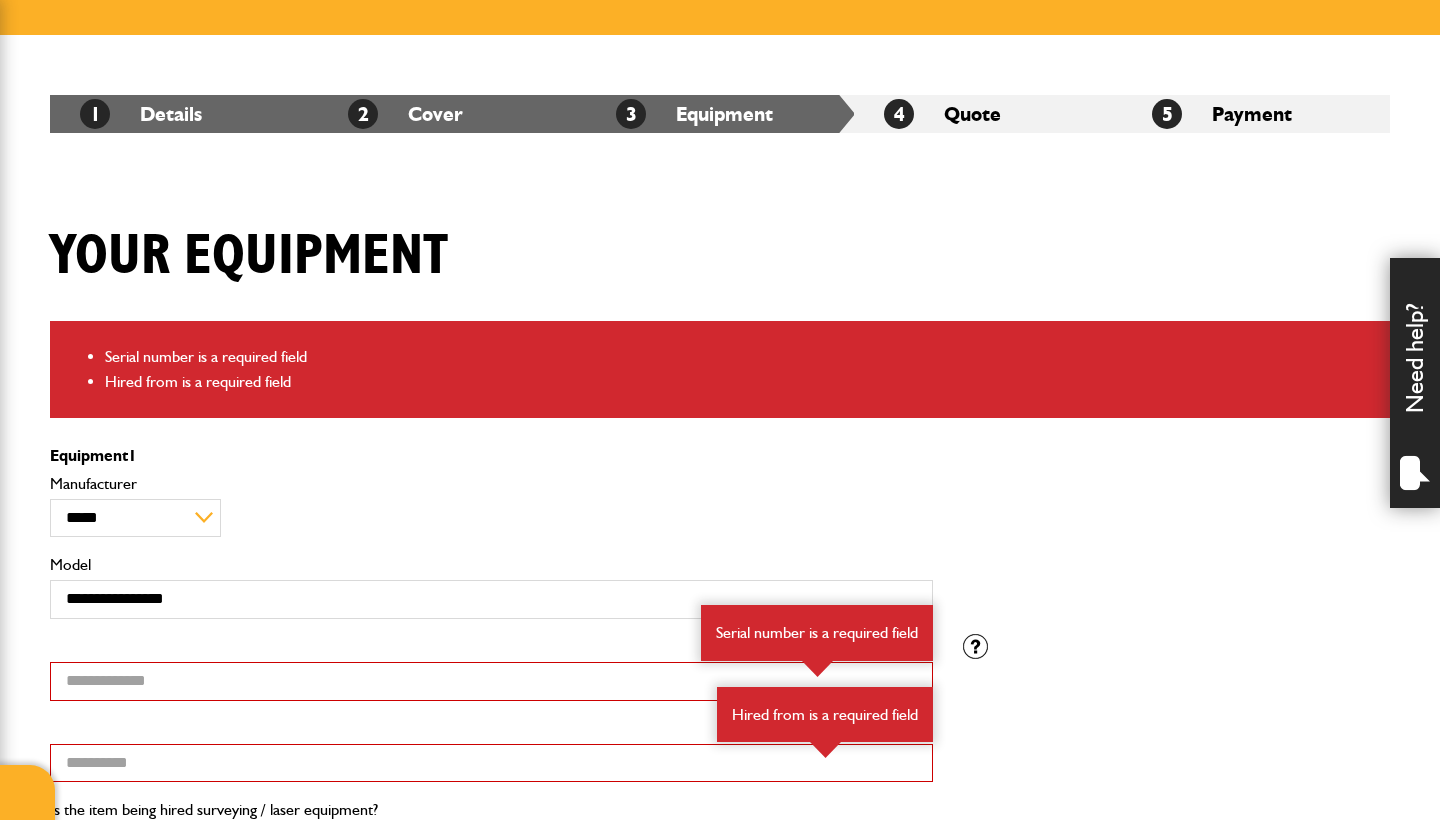 scroll, scrollTop: 491, scrollLeft: 0, axis: vertical 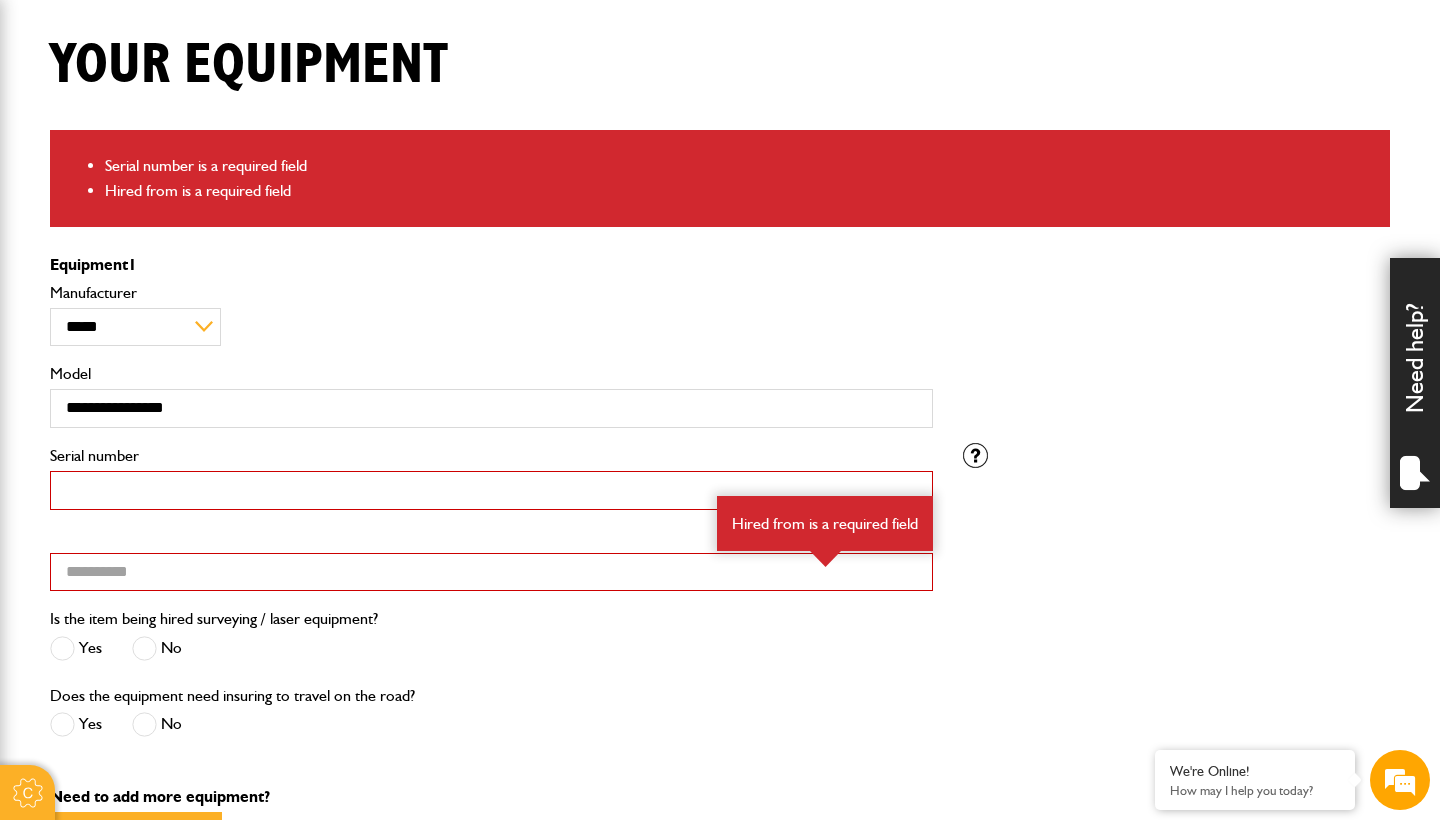 click on "Serial number" at bounding box center [491, 490] 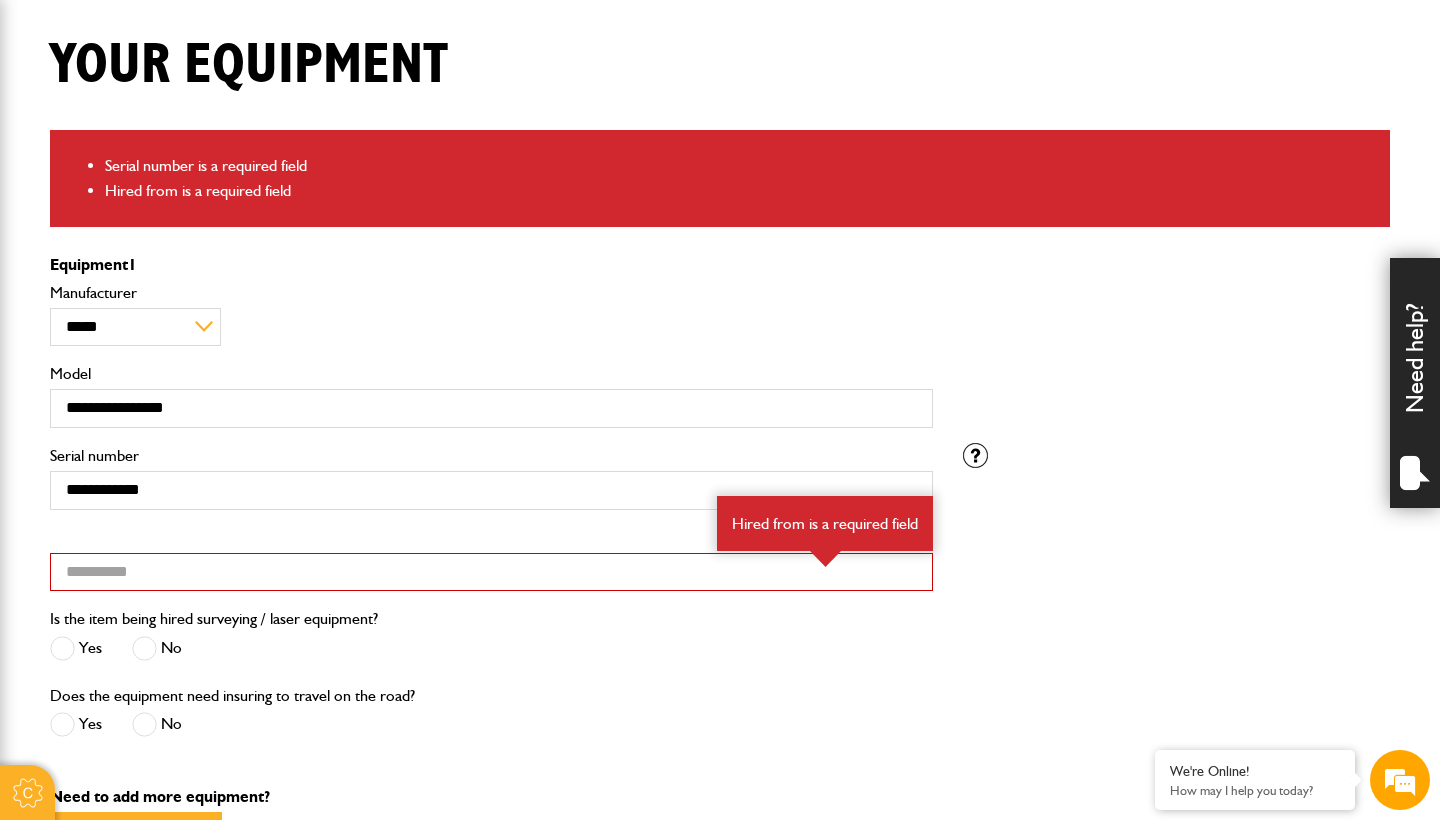 scroll, scrollTop: 0, scrollLeft: 0, axis: both 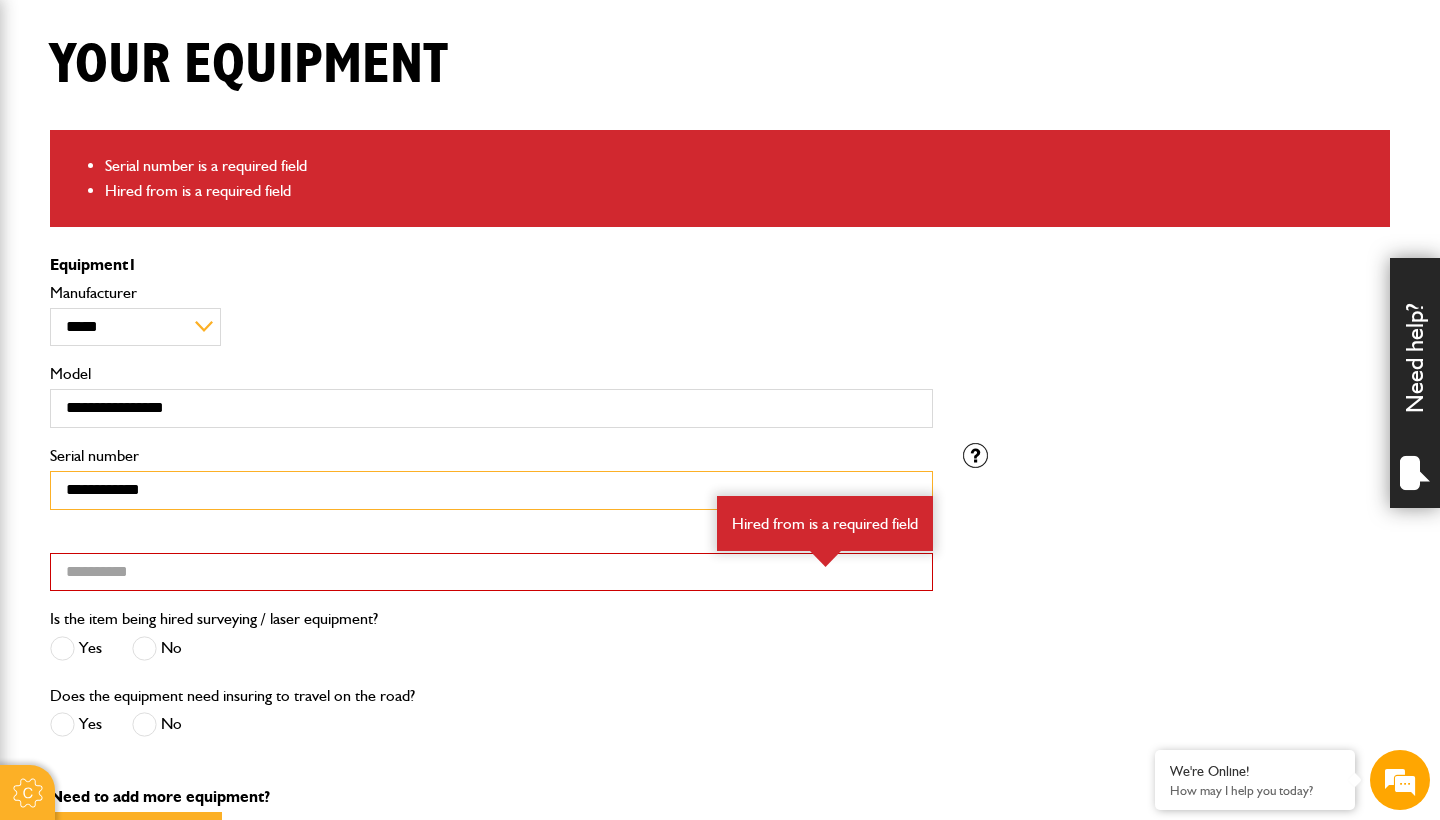 type on "**********" 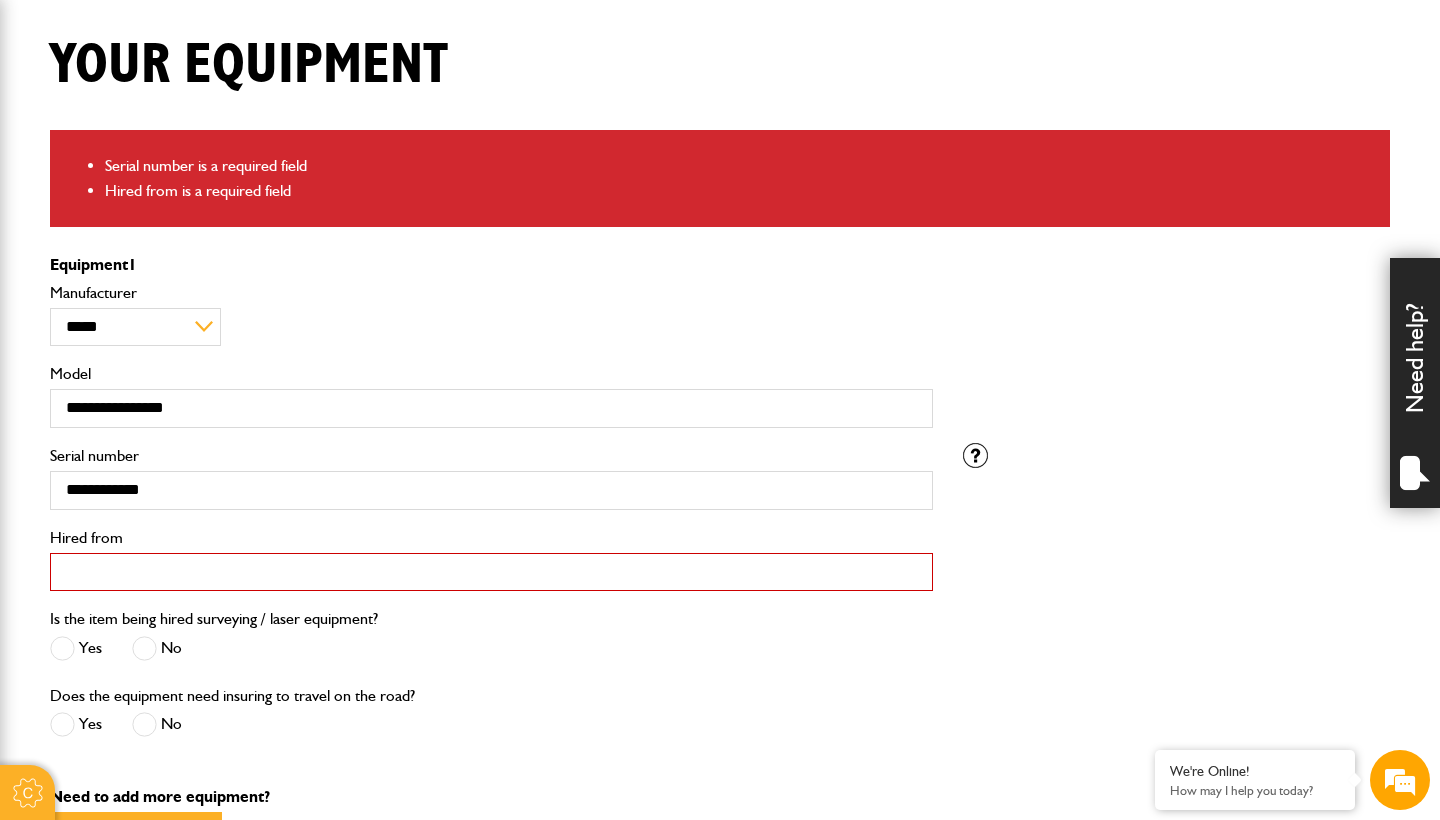 click on "Hired from" at bounding box center [491, 572] 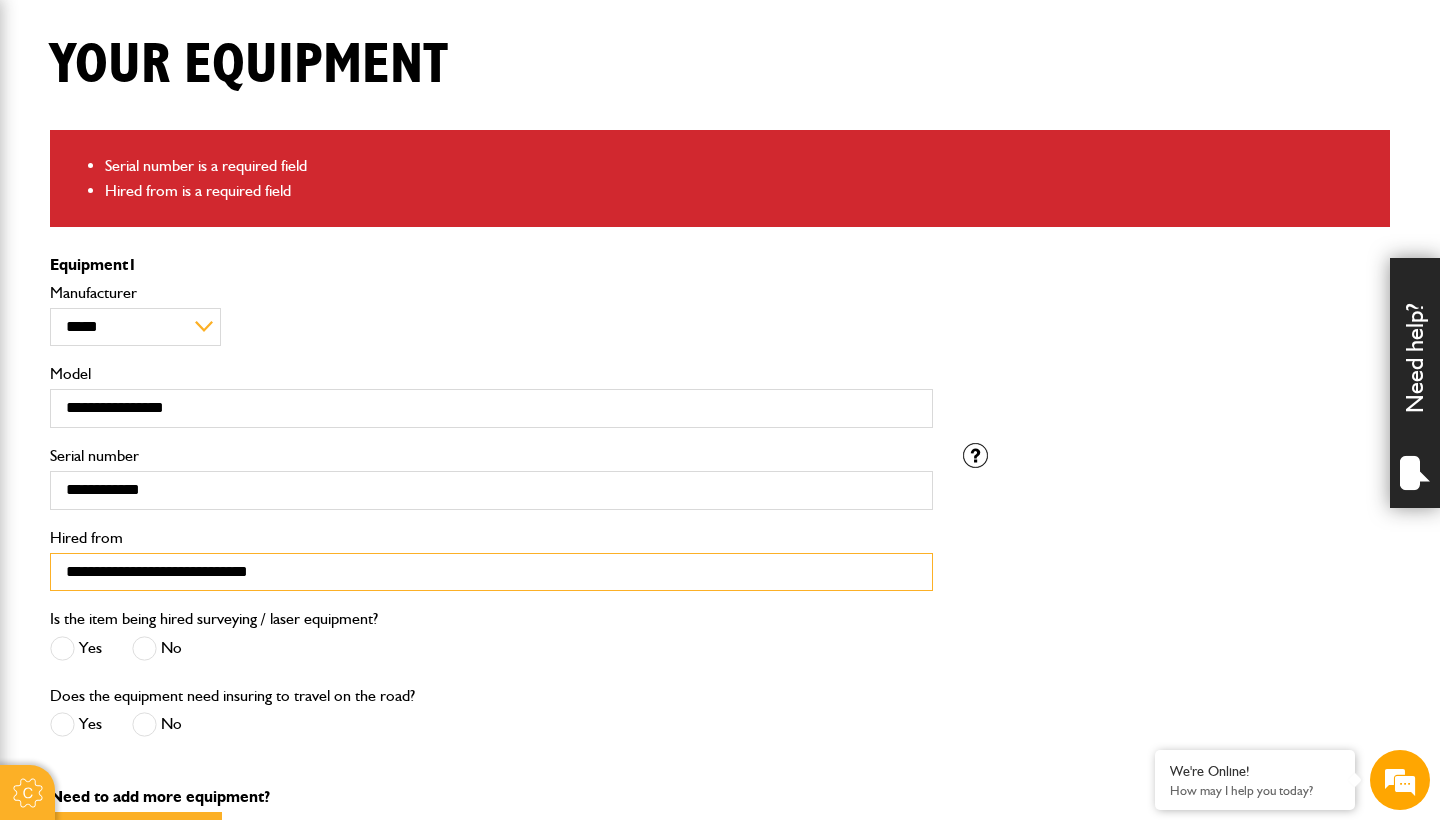 type on "**********" 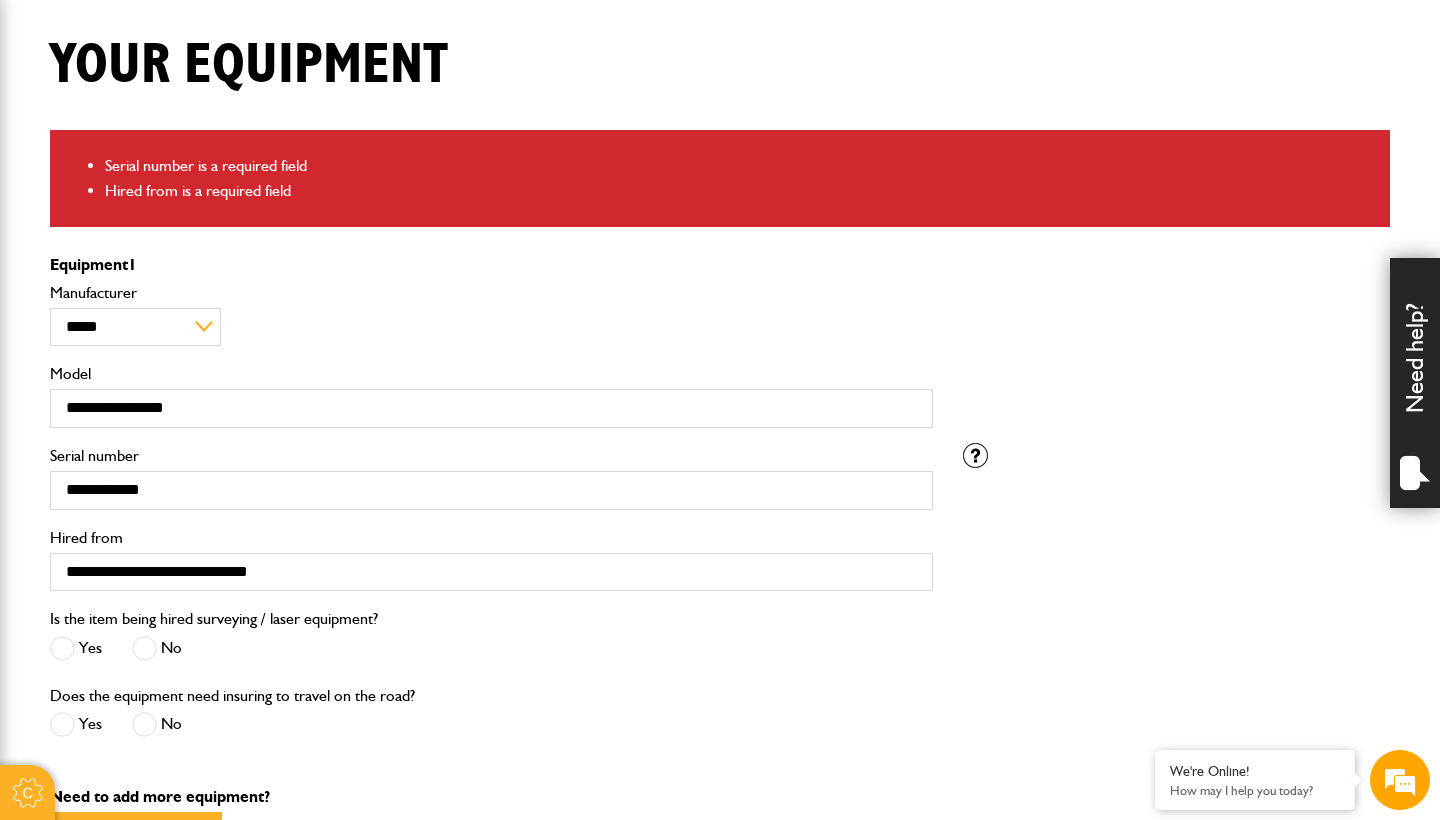 click on "Is the item being hired surveying / laser equipment?
Yes
No" at bounding box center (491, 644) 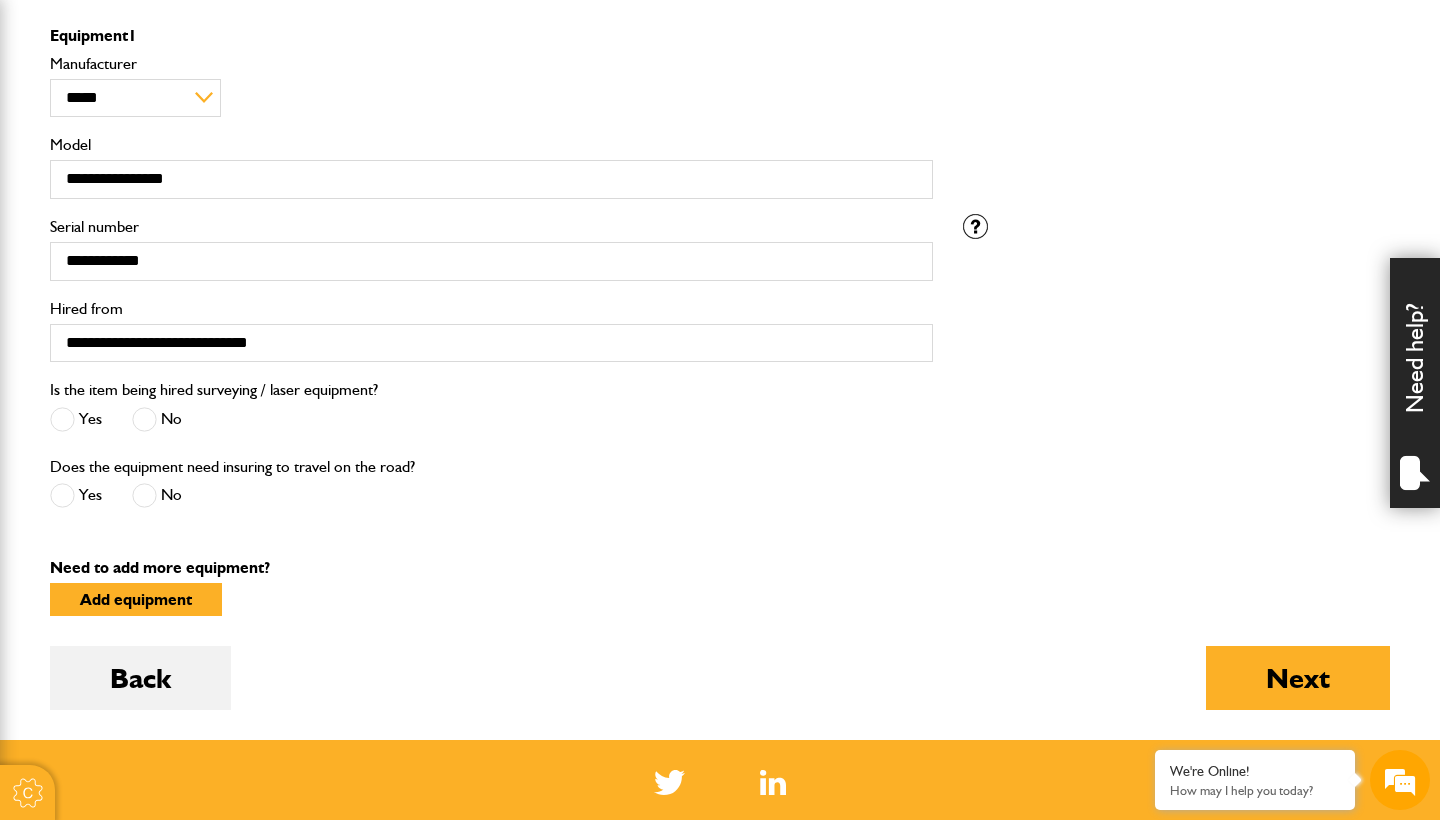 scroll, scrollTop: 790, scrollLeft: 0, axis: vertical 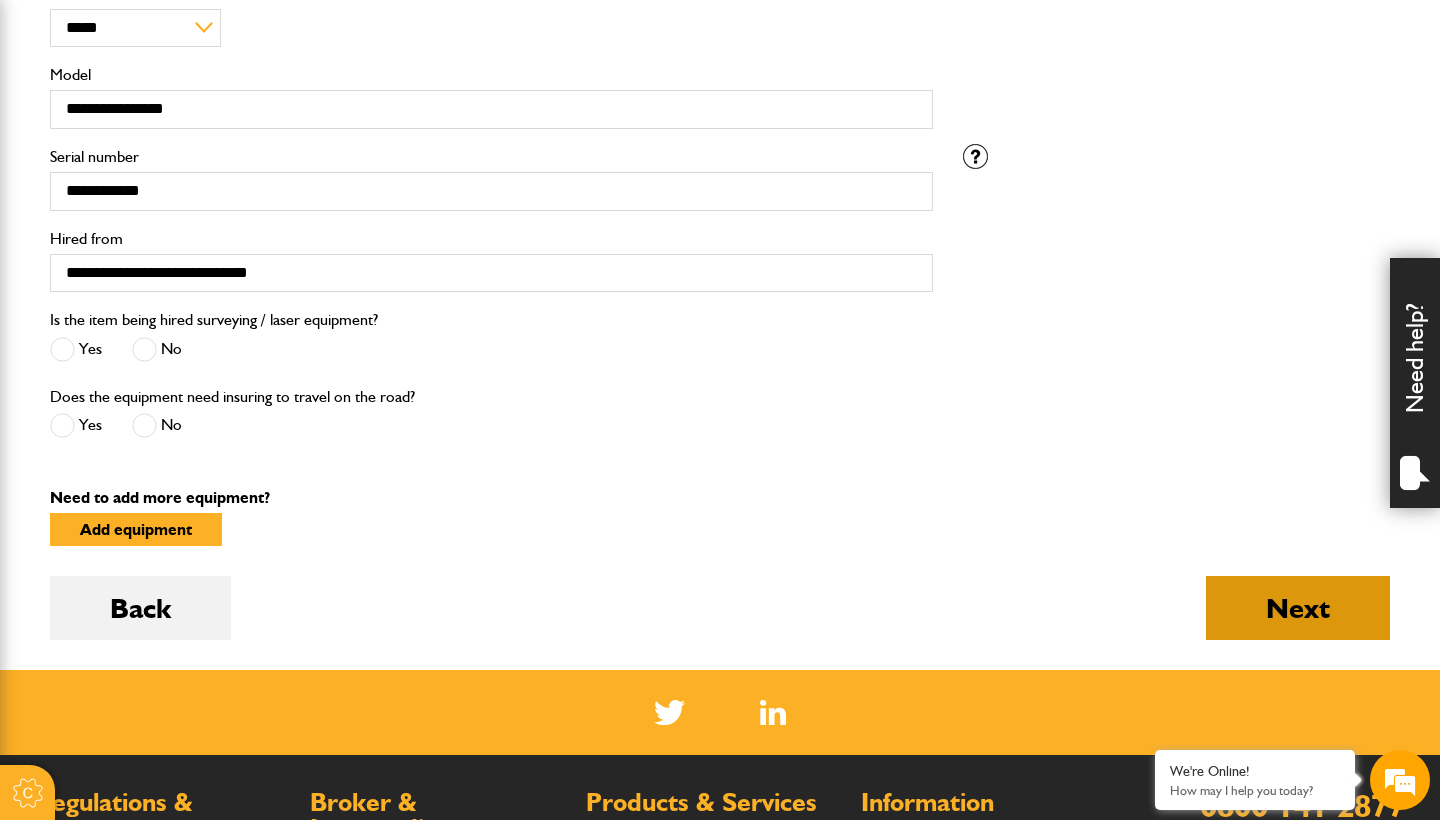 click on "Next" at bounding box center [1298, 608] 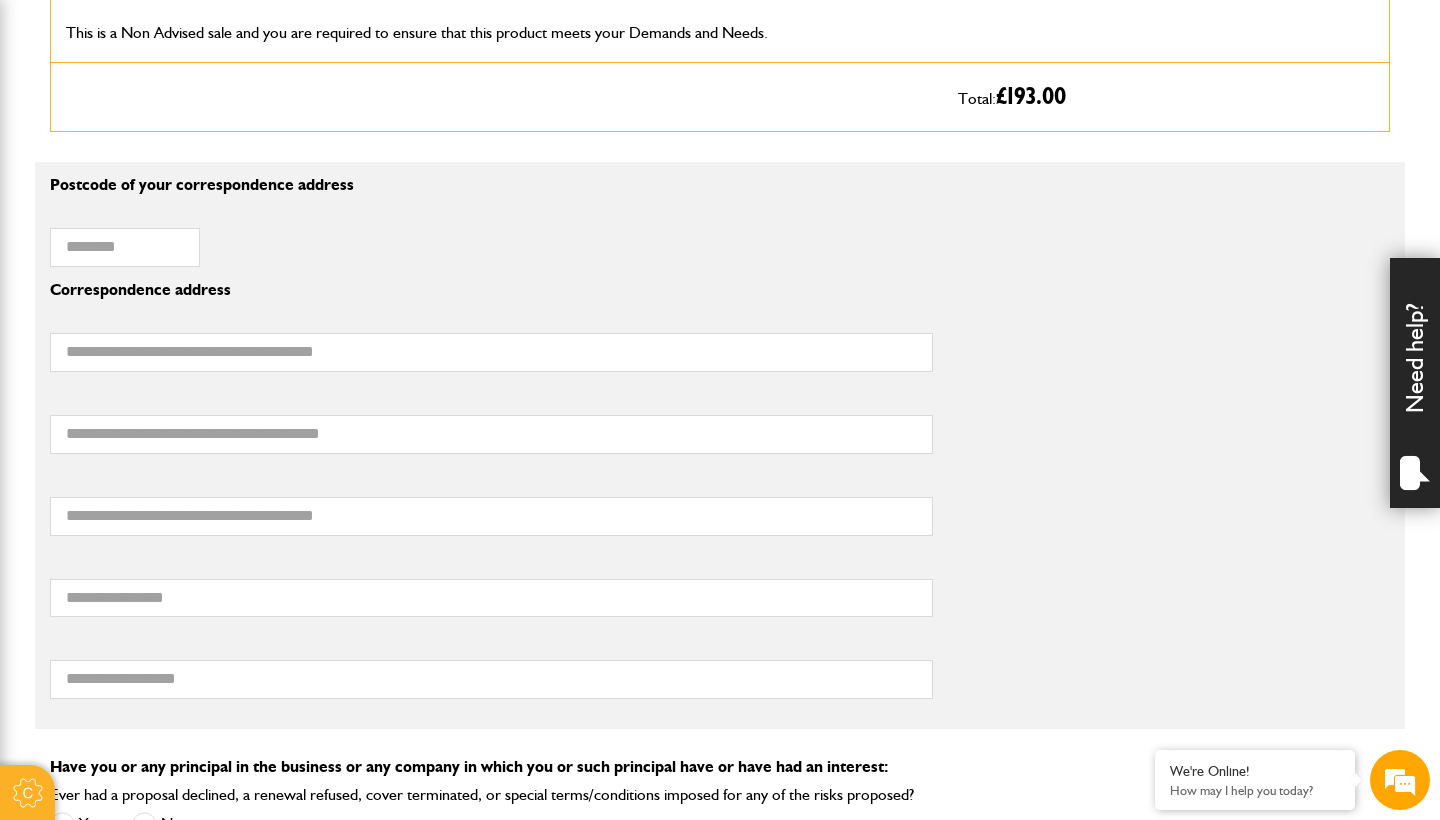 scroll, scrollTop: 1191, scrollLeft: 0, axis: vertical 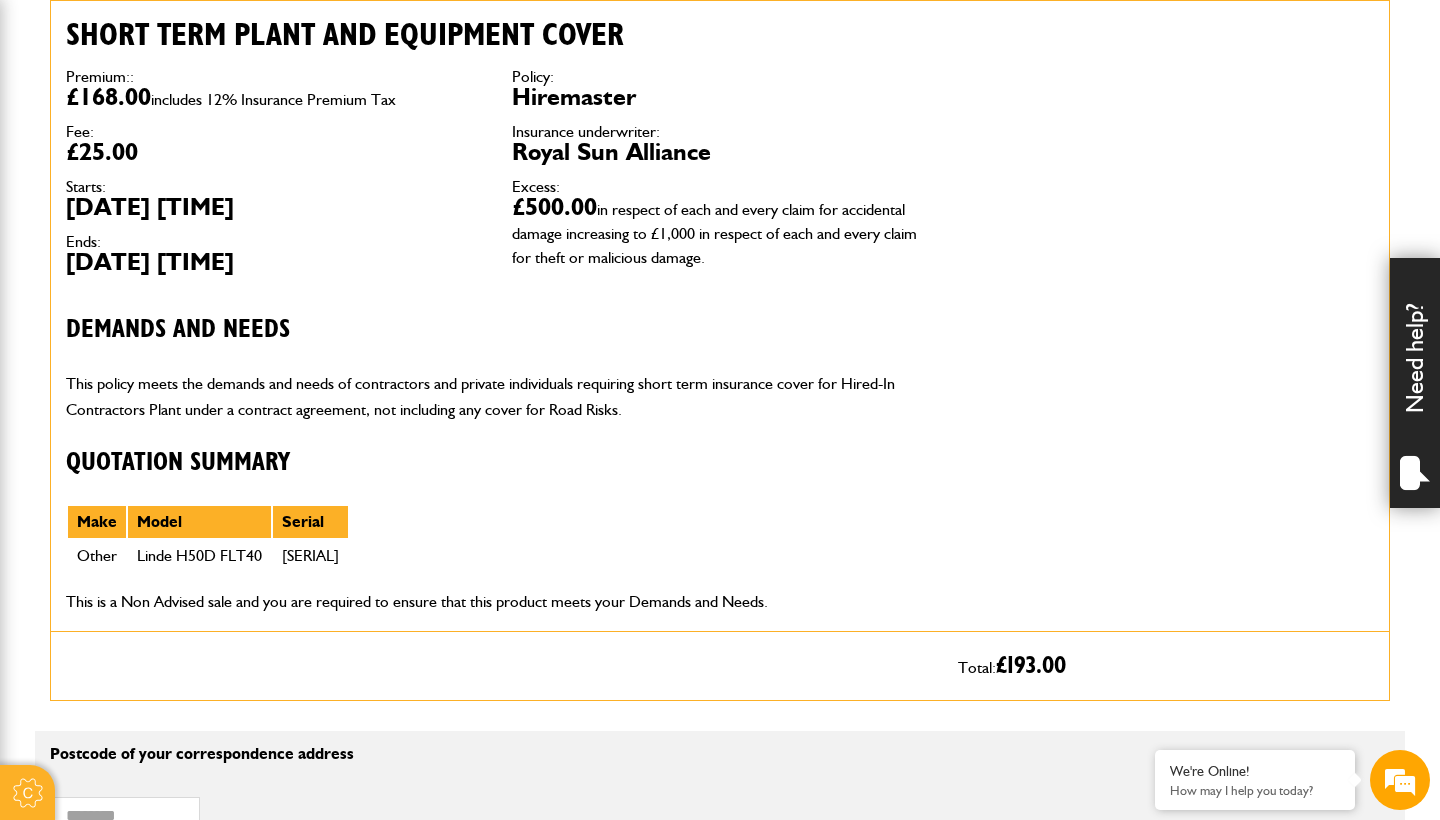 click on "[SERIAL]" at bounding box center (310, 556) 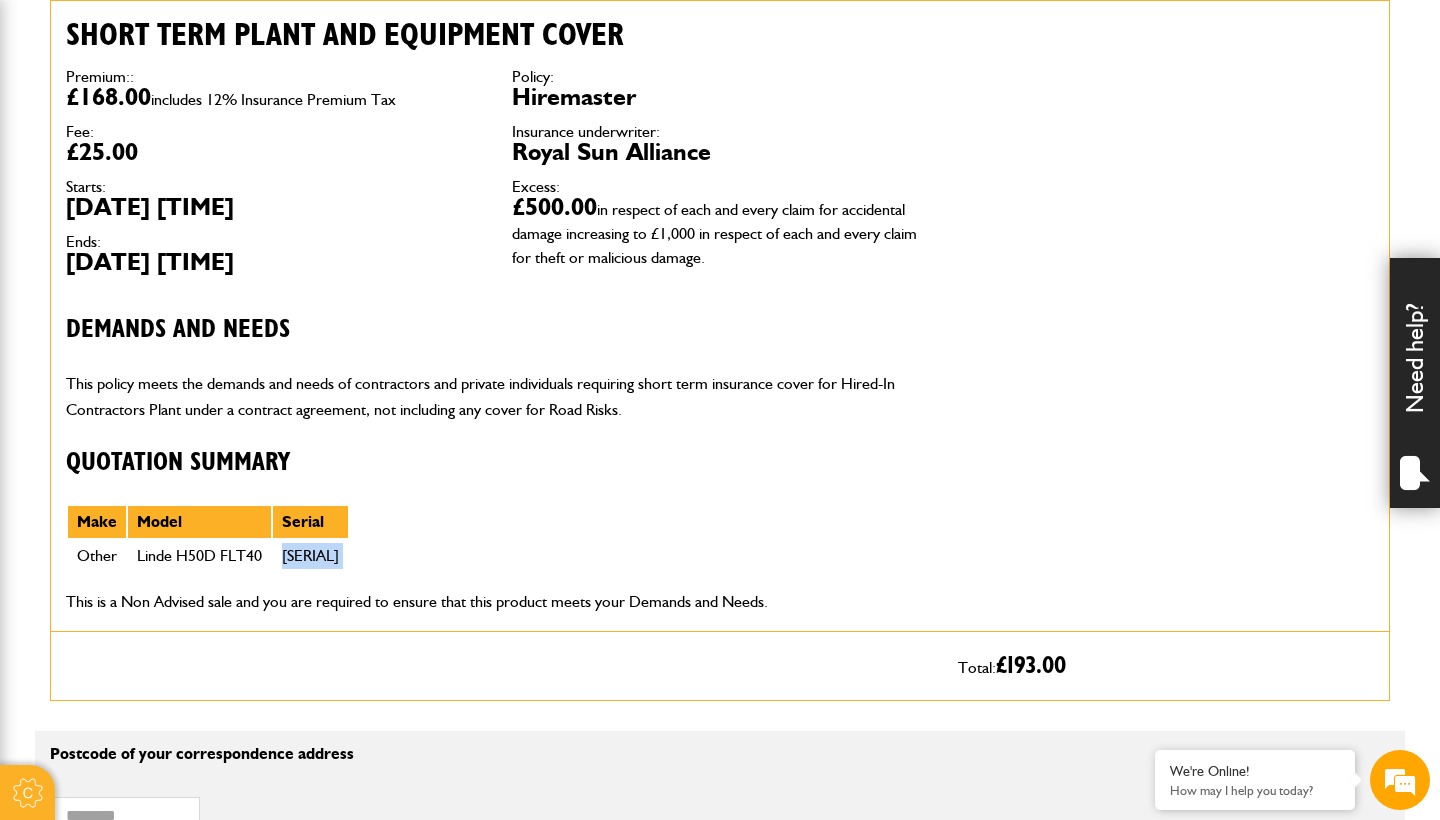 click on "Short term plant and equipment cover
Premium::
£168.00  includes 12% Insurance Premium Tax
Fee:
£25.00
Starts:
[DATE] [TIME]
Ends:
[DATE] [TIME]
Policy:
Hiremaster
Insurance underwriter:
Royal Sun Alliance
Excess:
£500.00  in respect of each and every claim for accidental damage increasing to £1,000 in respect of each and every claim for theft or malicious damage.
Demands and needs
This policy meets the demands and needs of contractors and private individuals requiring short term insurance cover for Hired-In Contractors Plant under a contract agreement, not including any cover for Road Risks.
Quotation Summary
Make
Model
Serial
Other
Linde H50D FLT40
[SERIAL]
This is a Non Advised sale and you are required to ensure that this product meets your Demands and Needs." at bounding box center [497, 316] 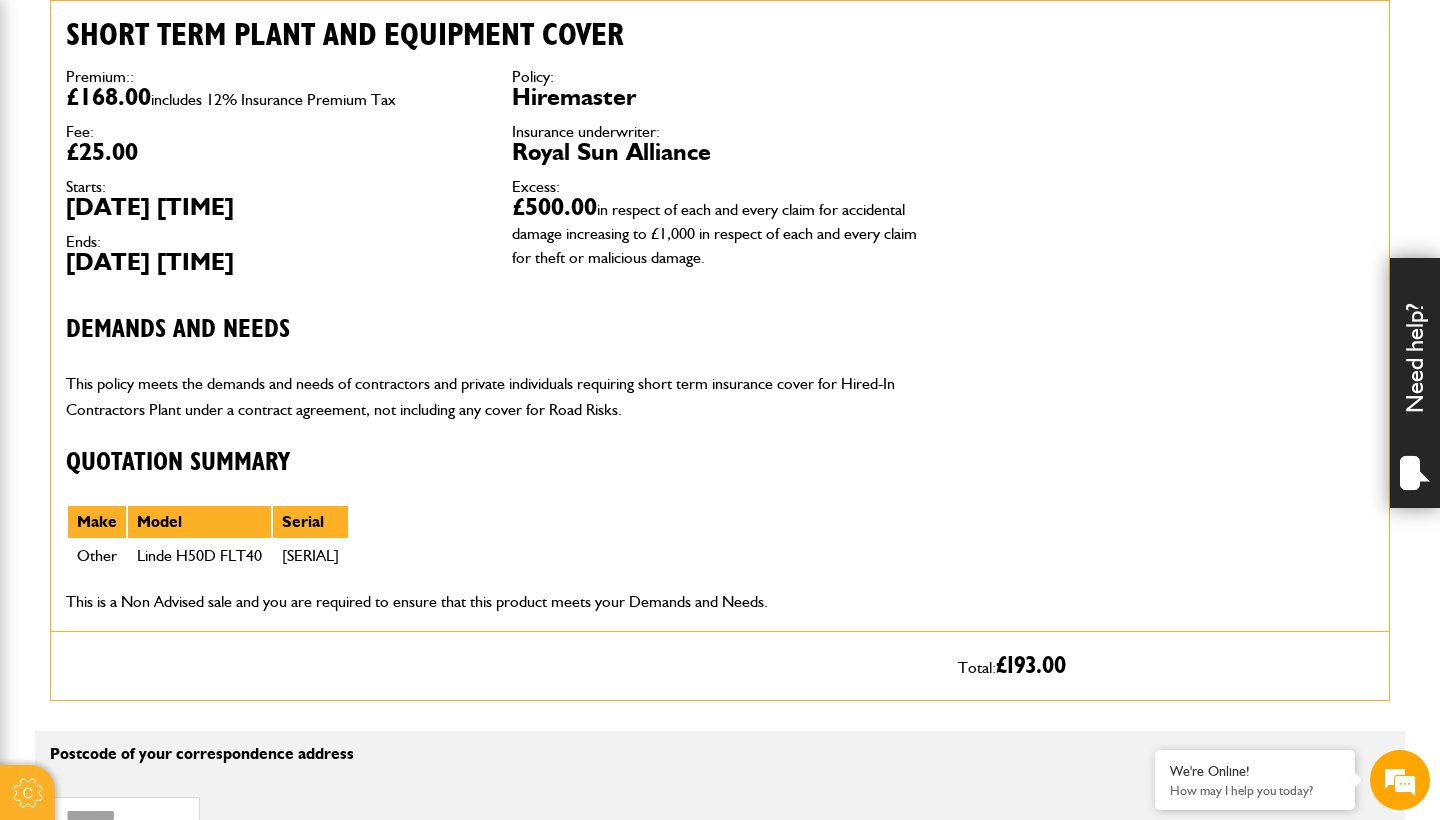 click on "Linde H50D FLT40" at bounding box center (199, 556) 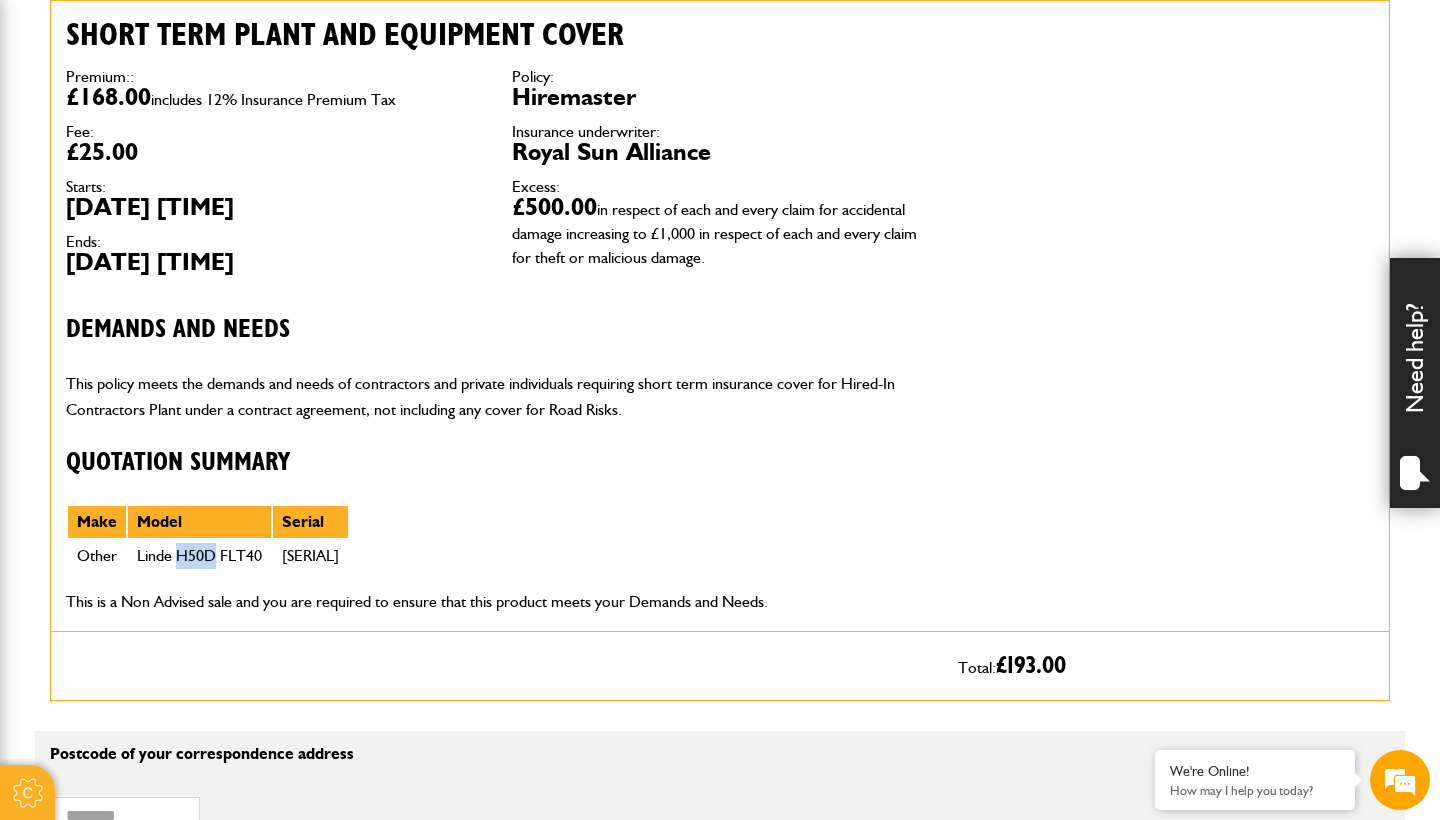 click on "Linde H50D FLT40" at bounding box center [199, 556] 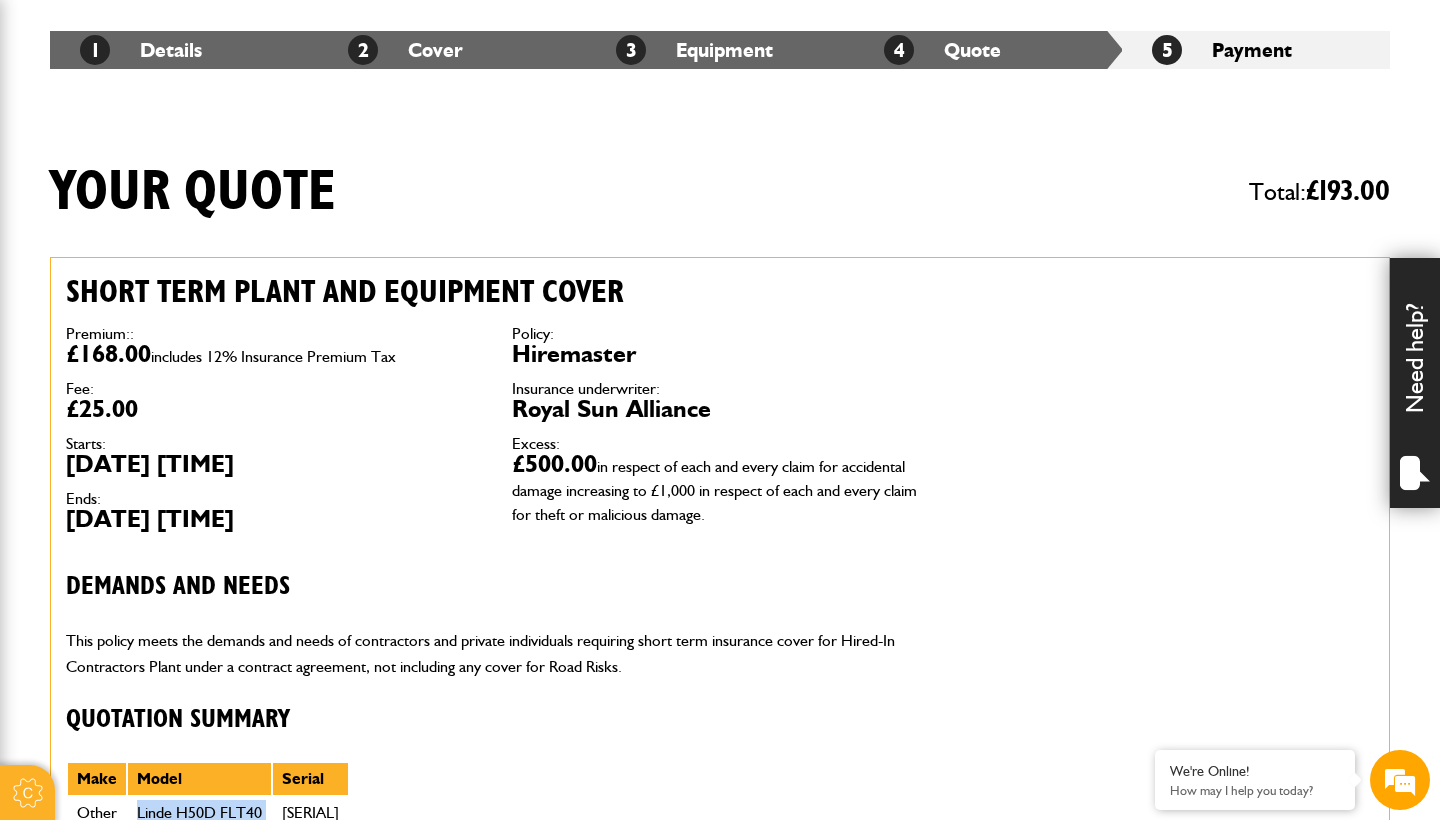 scroll, scrollTop: 433, scrollLeft: 0, axis: vertical 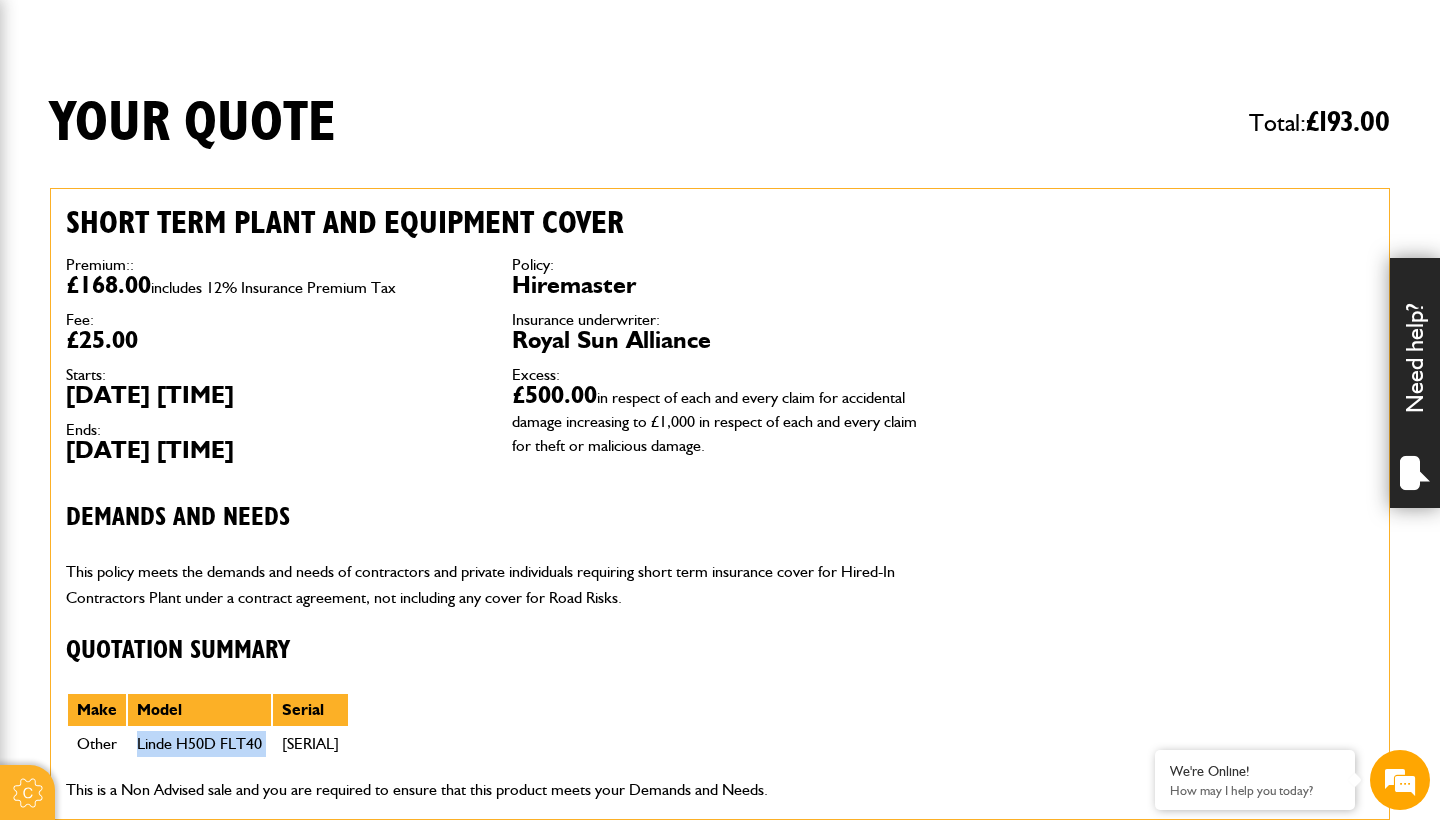 click on "Short term plant and equipment cover
Premium::
£168.00  includes 12% Insurance Premium Tax
Fee:
£25.00
Starts:
[DATE] [TIME]
Ends:
[DATE] [TIME]
Policy:
Hiremaster
Insurance underwriter:
Royal Sun Alliance
Excess:
£500.00  in respect of each and every claim for accidental damage increasing to £1,000 in respect of each and every claim for theft or malicious damage.
Demands and needs
This policy meets the demands and needs of contractors and private individuals requiring short term insurance cover for Hired-In Contractors Plant under a contract agreement, not including any cover for Road Risks.
Quotation Summary
Make
Model
Serial
Other
Linde H50D FLT40
[SERIAL]
This is a Non Advised sale and you are required to ensure that this product meets your Demands and Needs." at bounding box center [720, 504] 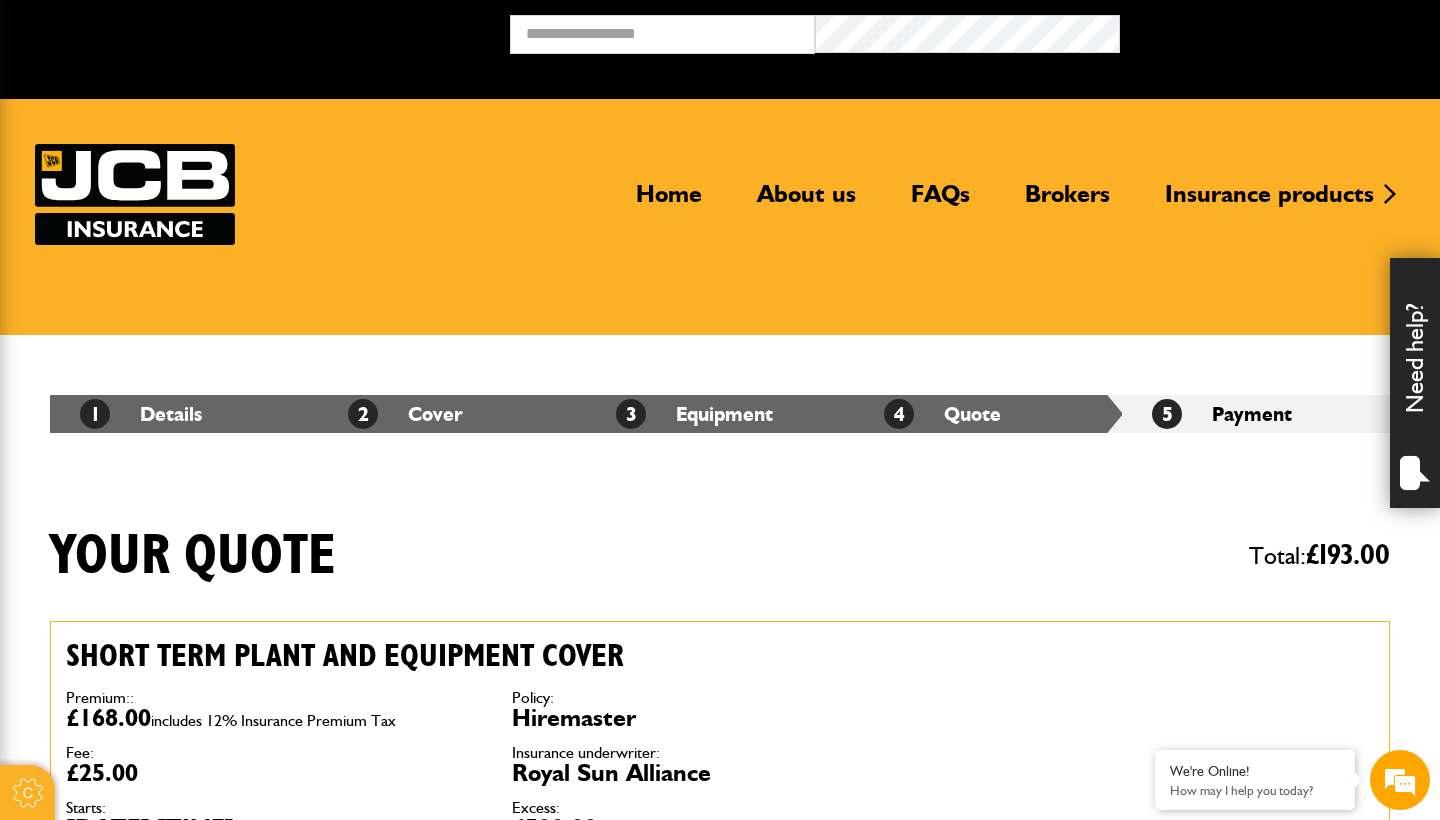 scroll, scrollTop: 0, scrollLeft: 0, axis: both 